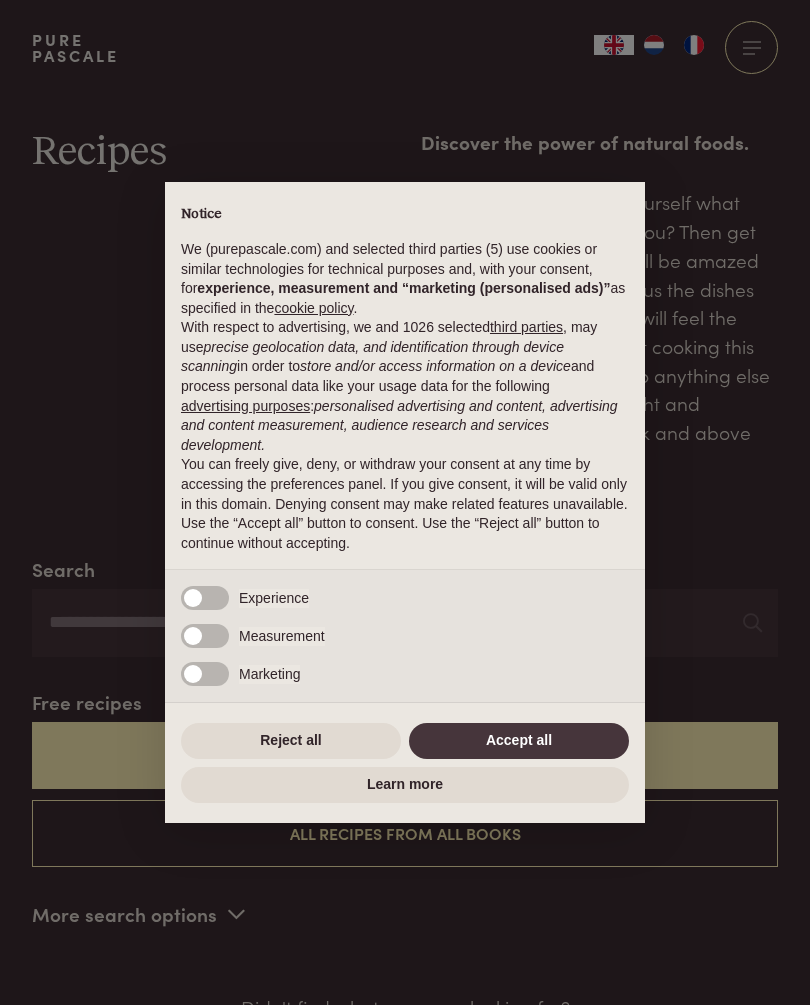 scroll, scrollTop: 0, scrollLeft: 0, axis: both 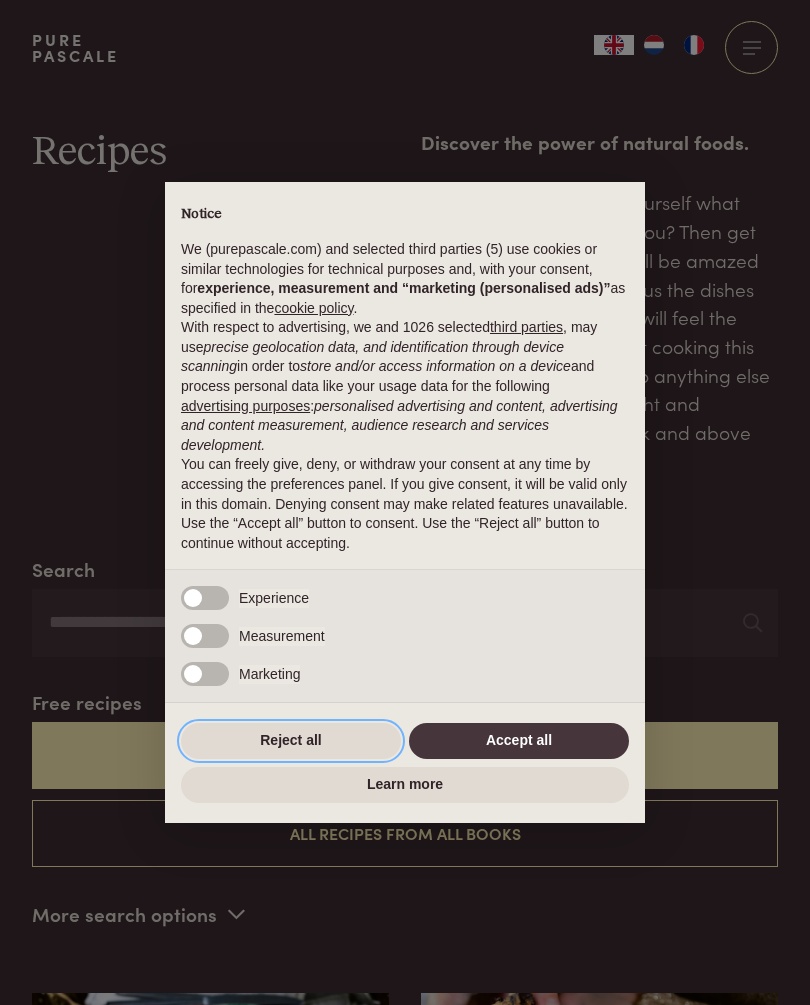click on "Reject all" at bounding box center [291, 741] 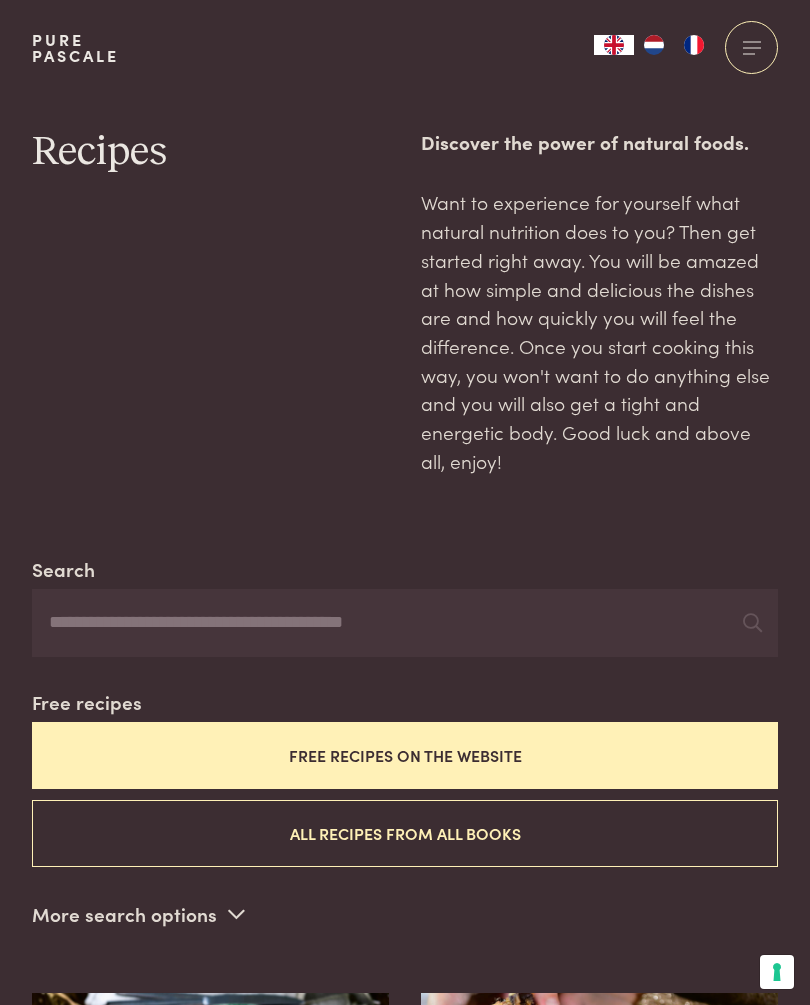 click on "Search" at bounding box center [405, 623] 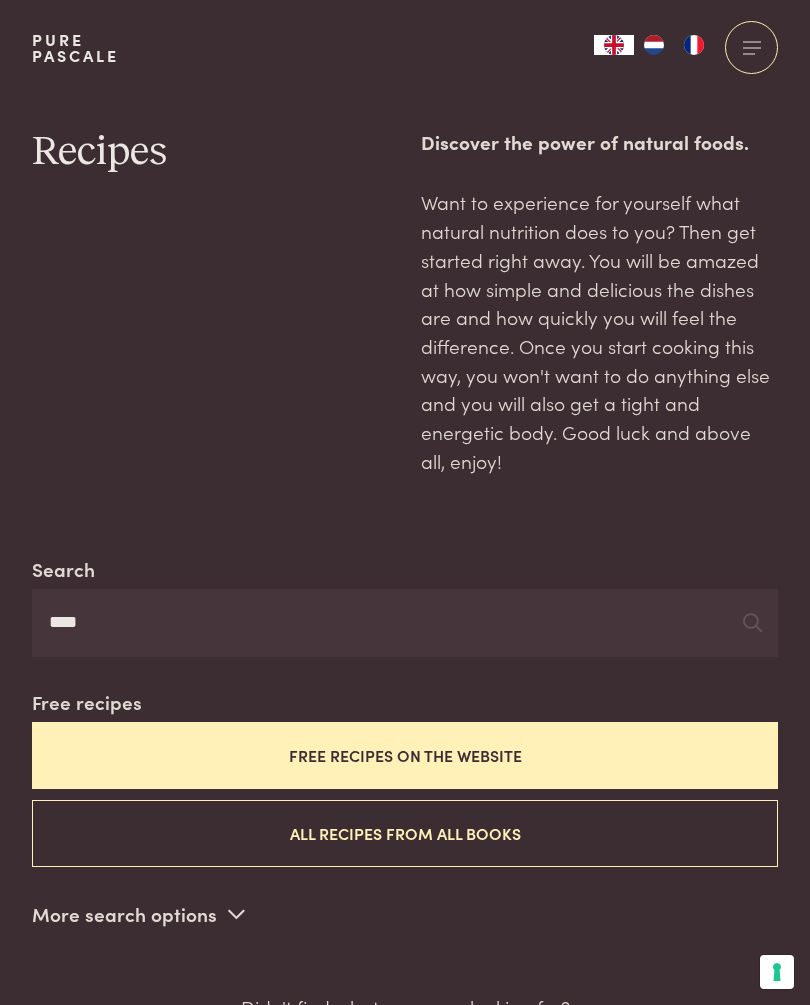 type on "****" 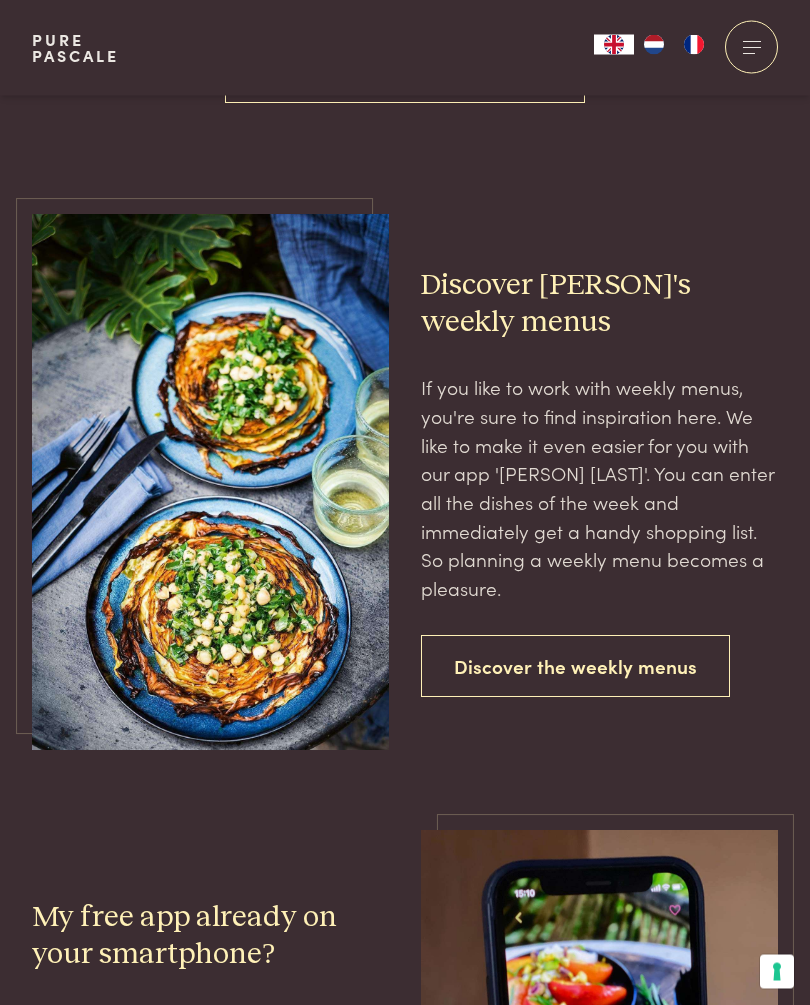 scroll, scrollTop: 998, scrollLeft: 0, axis: vertical 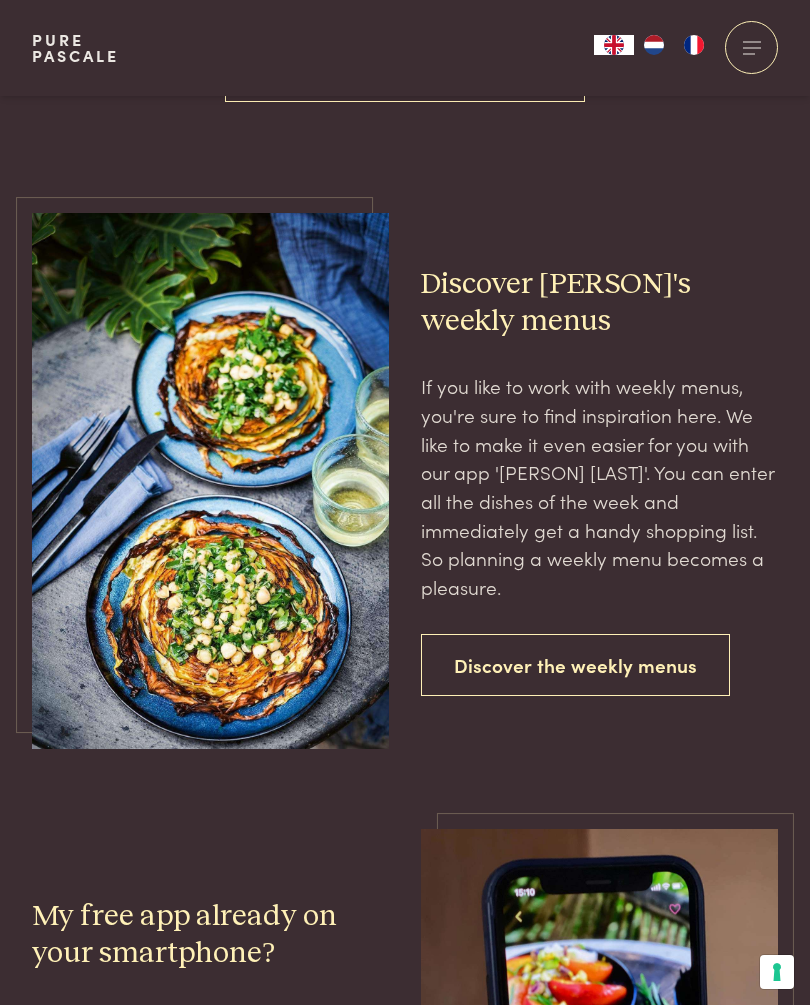 click on "Discover the weekly menus" at bounding box center [575, 665] 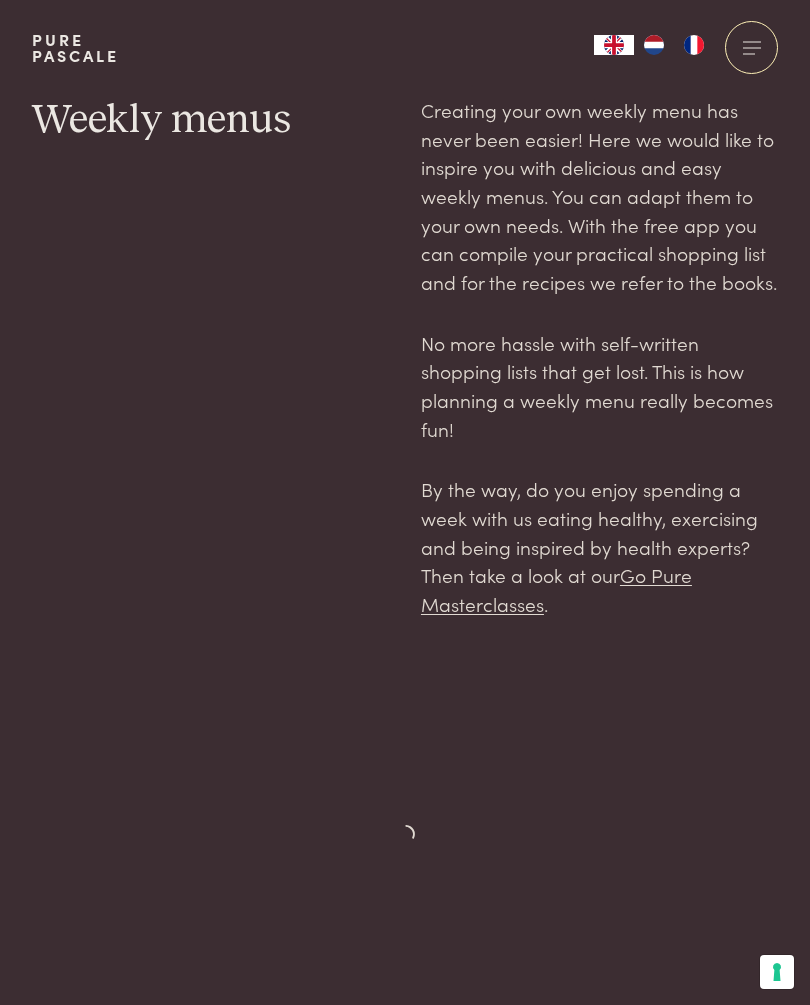 scroll, scrollTop: 0, scrollLeft: 0, axis: both 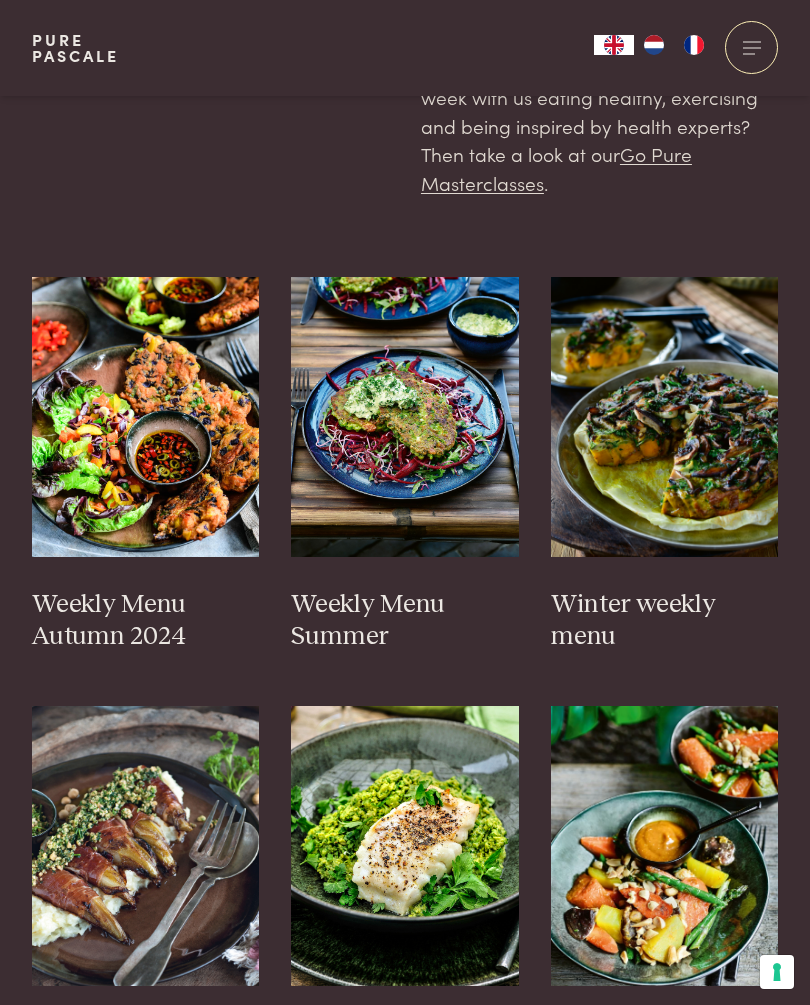 click on "Weekly Menu Summer" at bounding box center [405, 621] 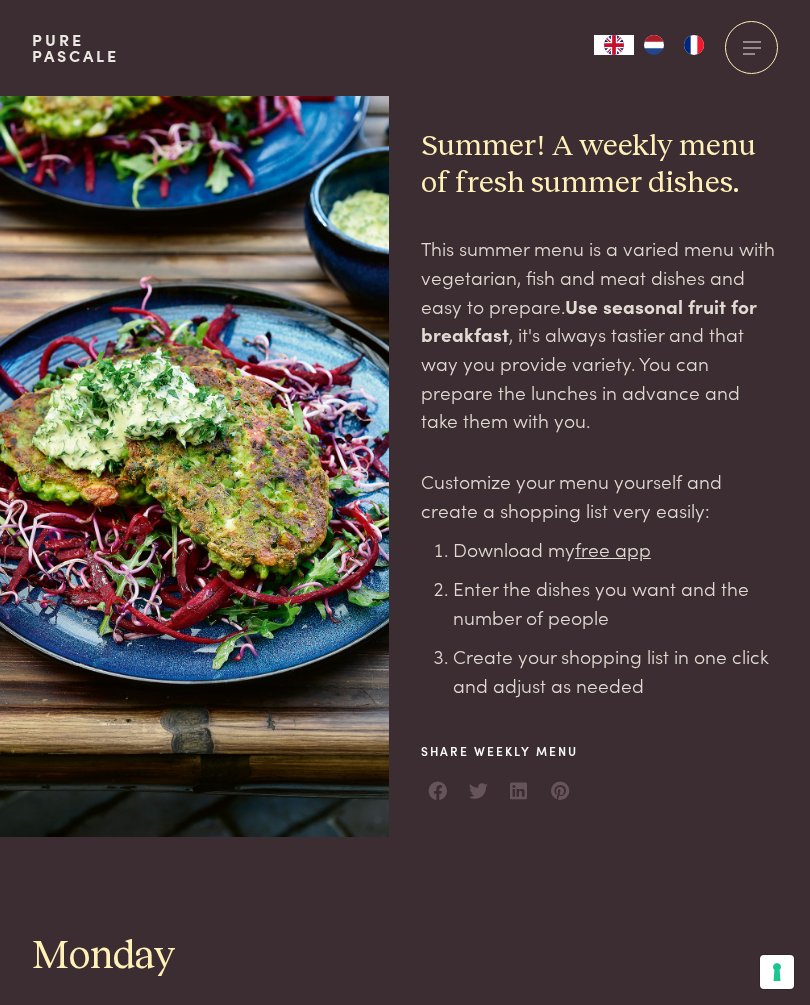 scroll, scrollTop: 0, scrollLeft: 0, axis: both 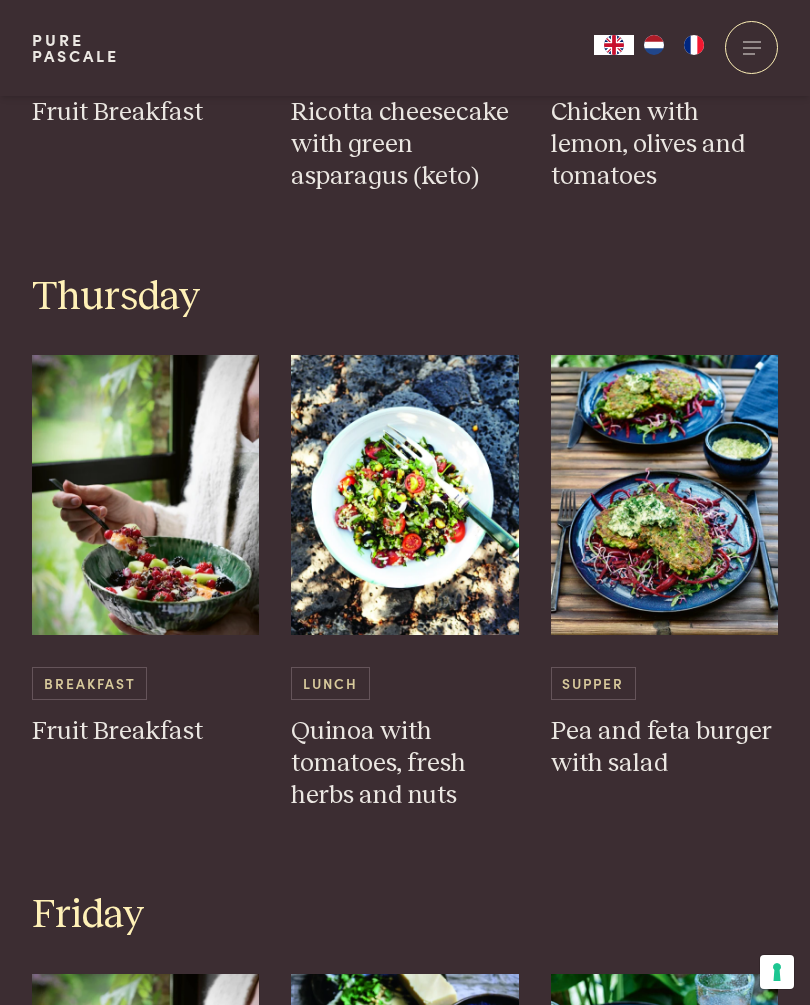 click at bounding box center (665, 495) 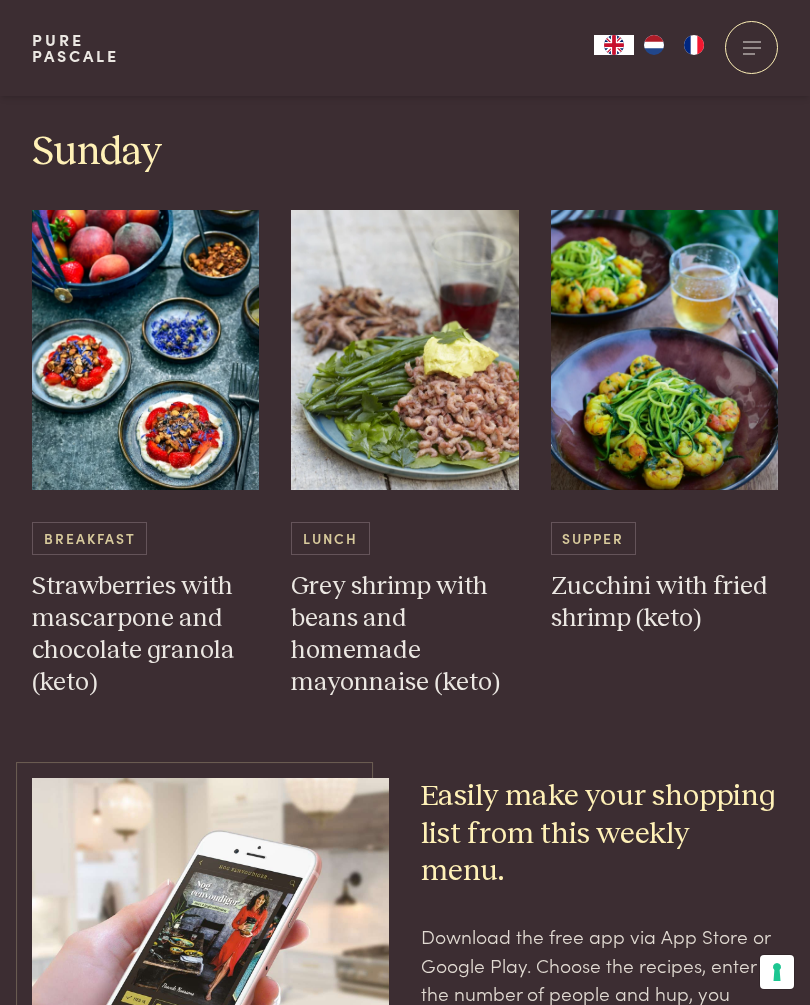 scroll, scrollTop: 4580, scrollLeft: 0, axis: vertical 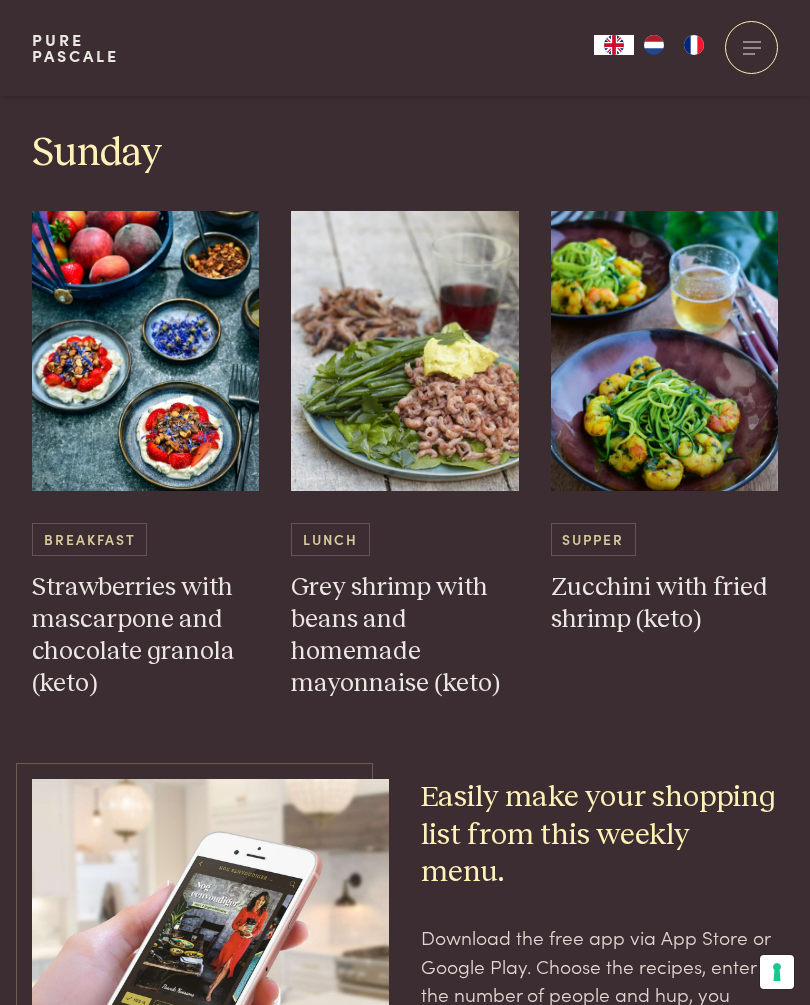 click on "Zucchini with fried shrimp (keto)" at bounding box center [665, 604] 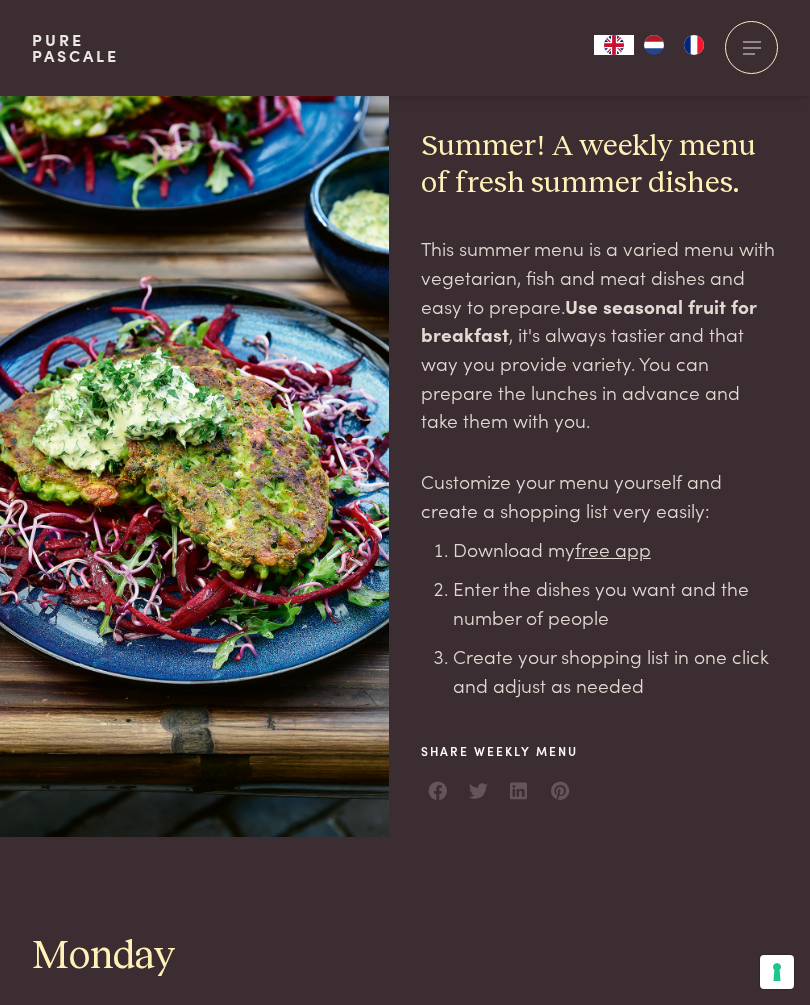 scroll, scrollTop: 4580, scrollLeft: 0, axis: vertical 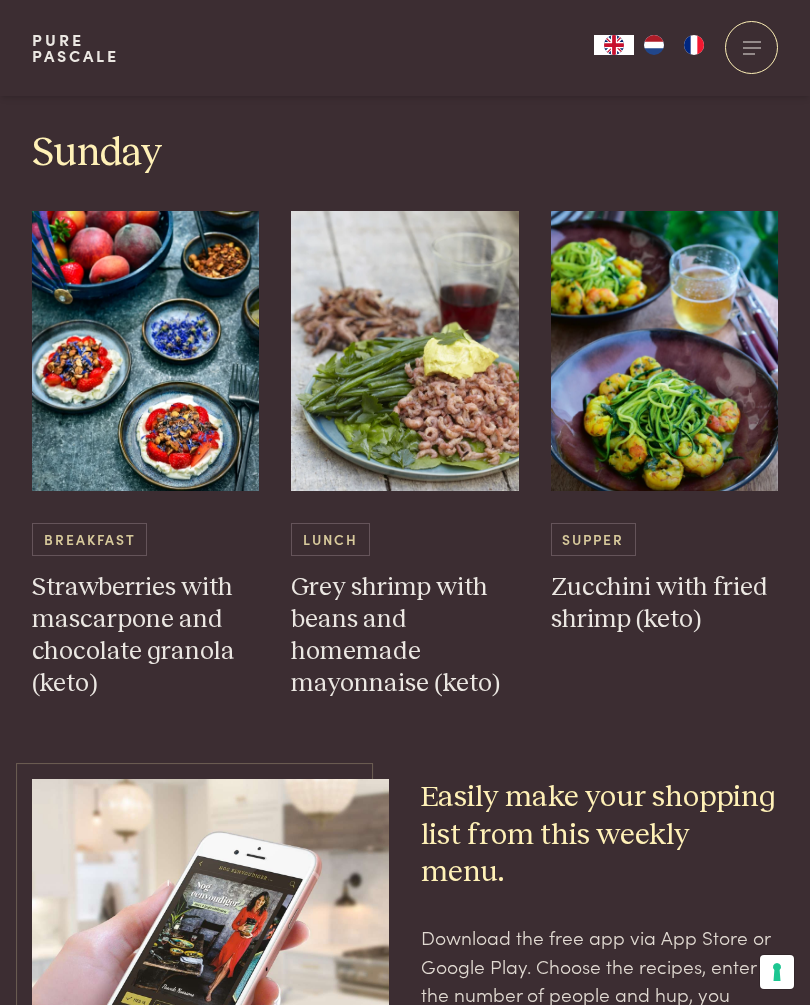 click on "Strawberries with mascarpone and chocolate granola (keto)" at bounding box center (146, 636) 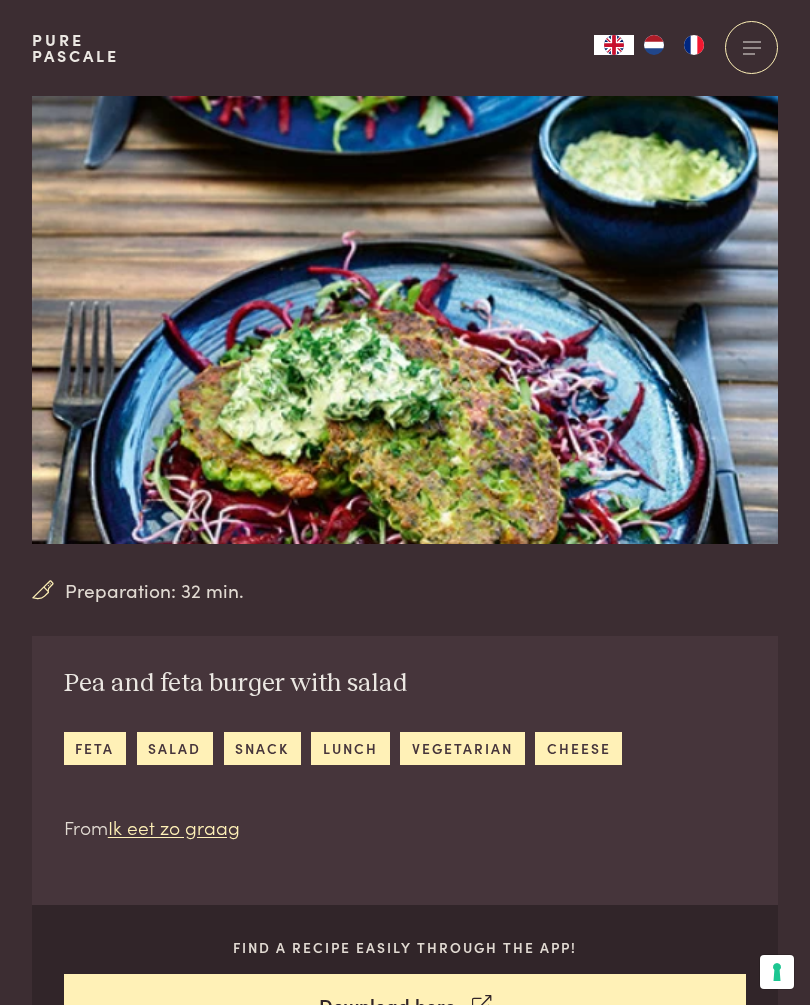 scroll, scrollTop: 0, scrollLeft: 0, axis: both 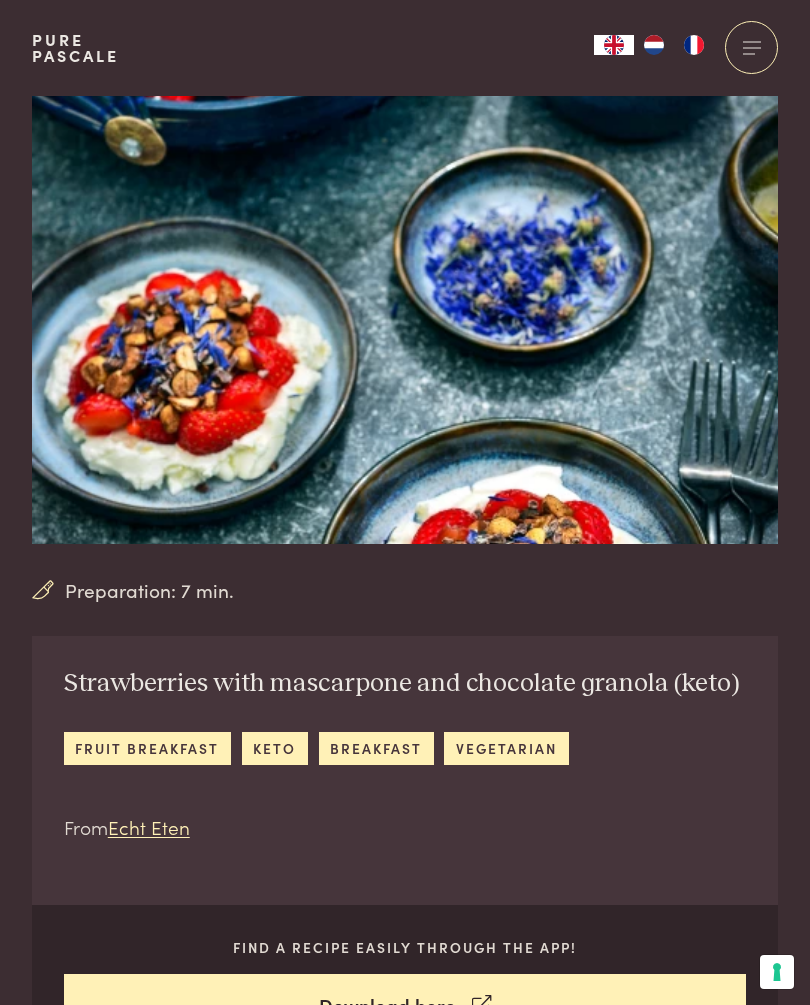 click at bounding box center (751, 47) 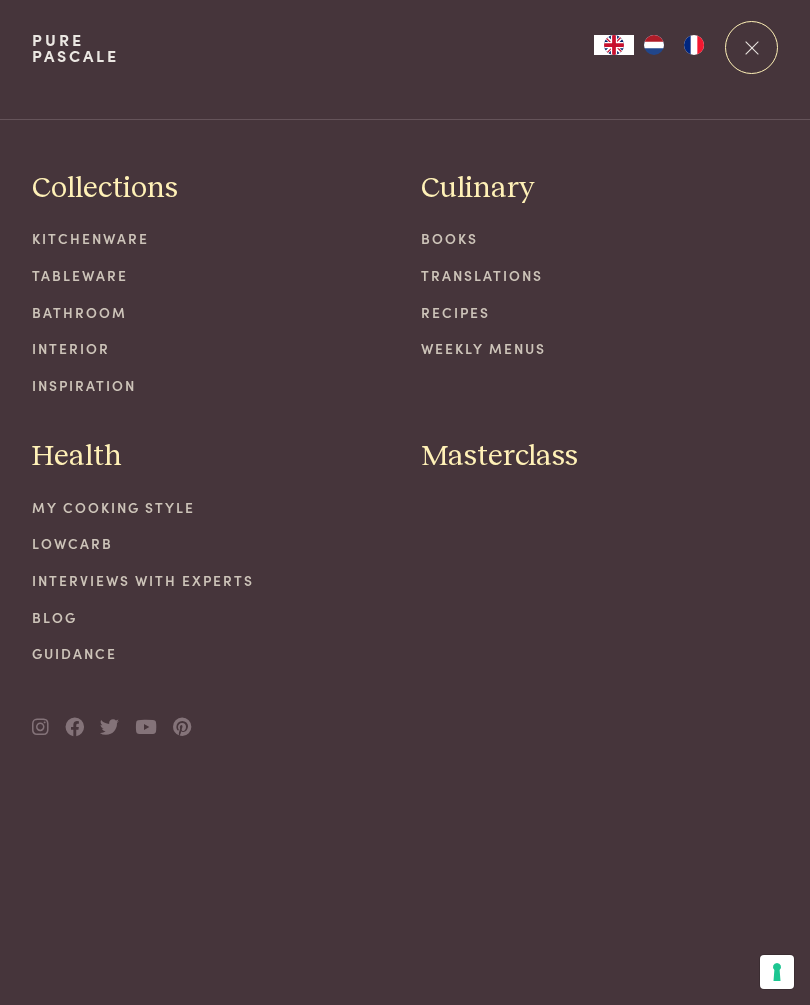 click on "Recipes" at bounding box center (599, 312) 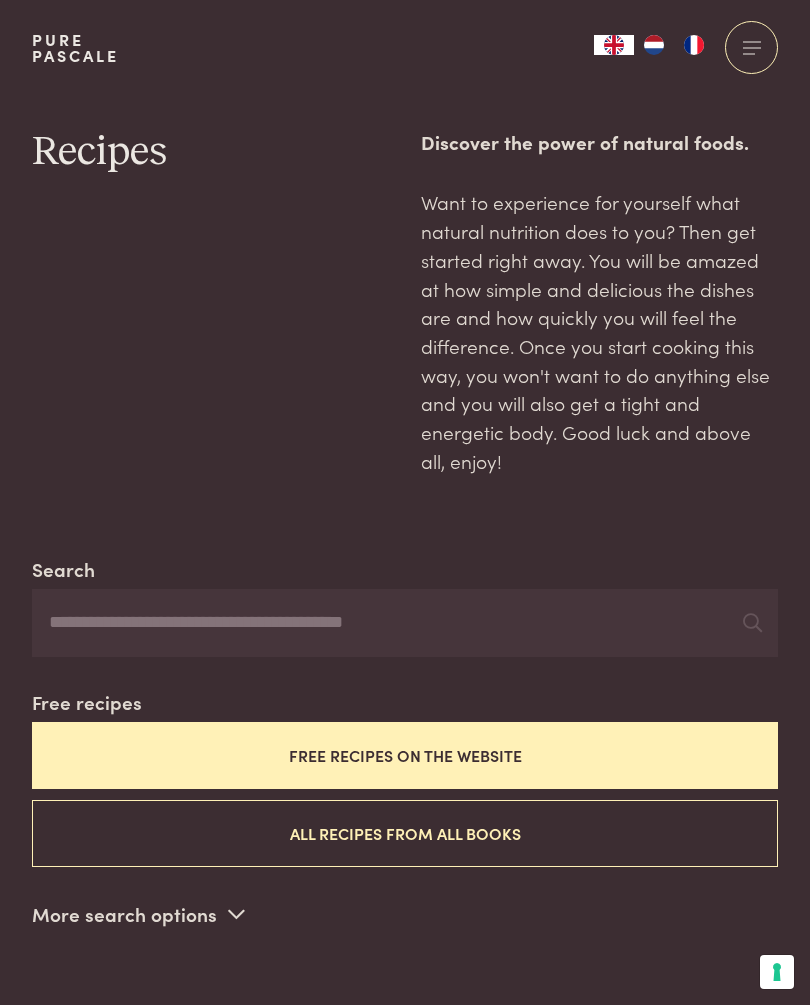 scroll, scrollTop: 0, scrollLeft: 0, axis: both 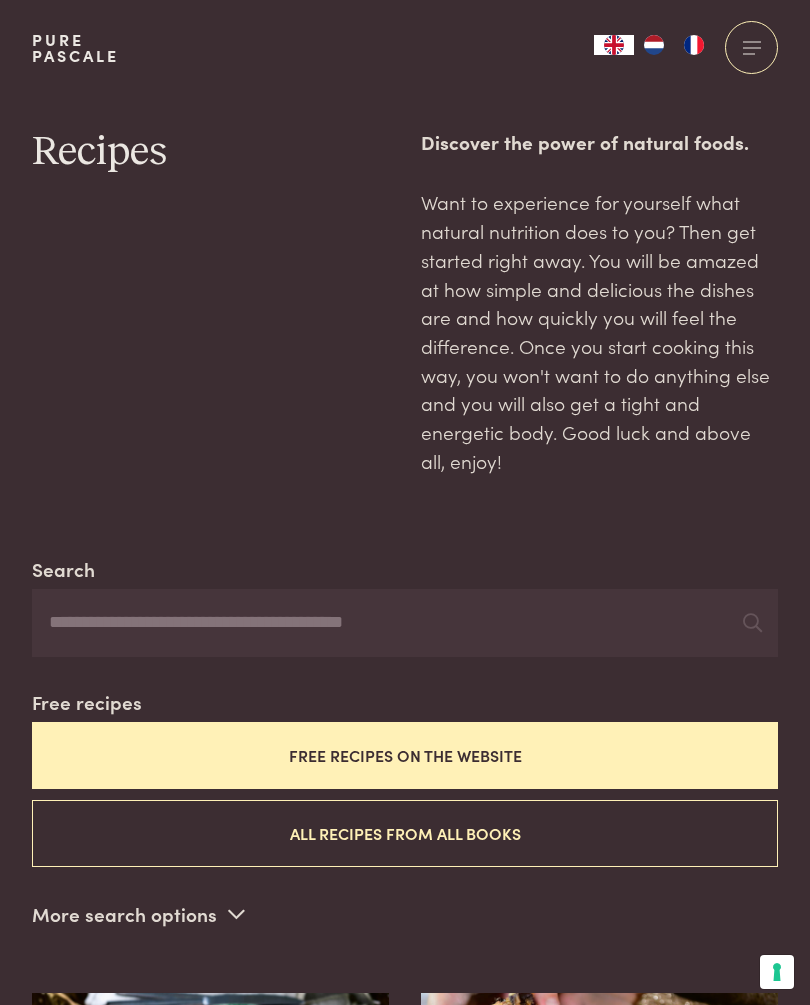 click on "Search" at bounding box center (405, 623) 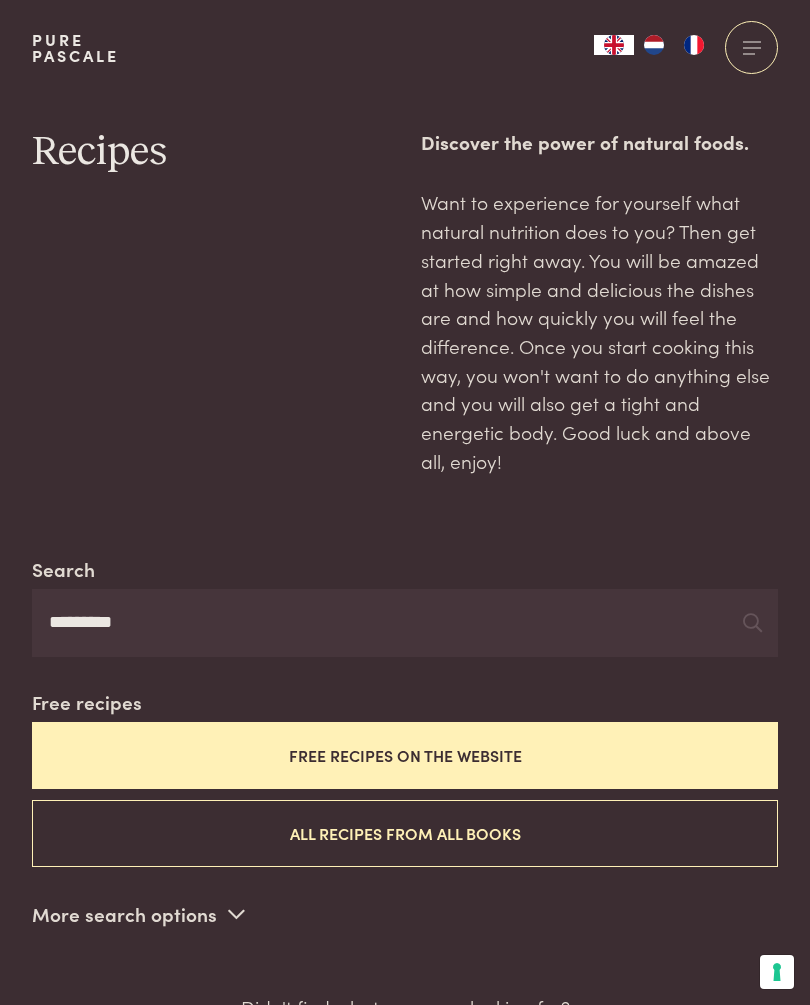 type on "*********" 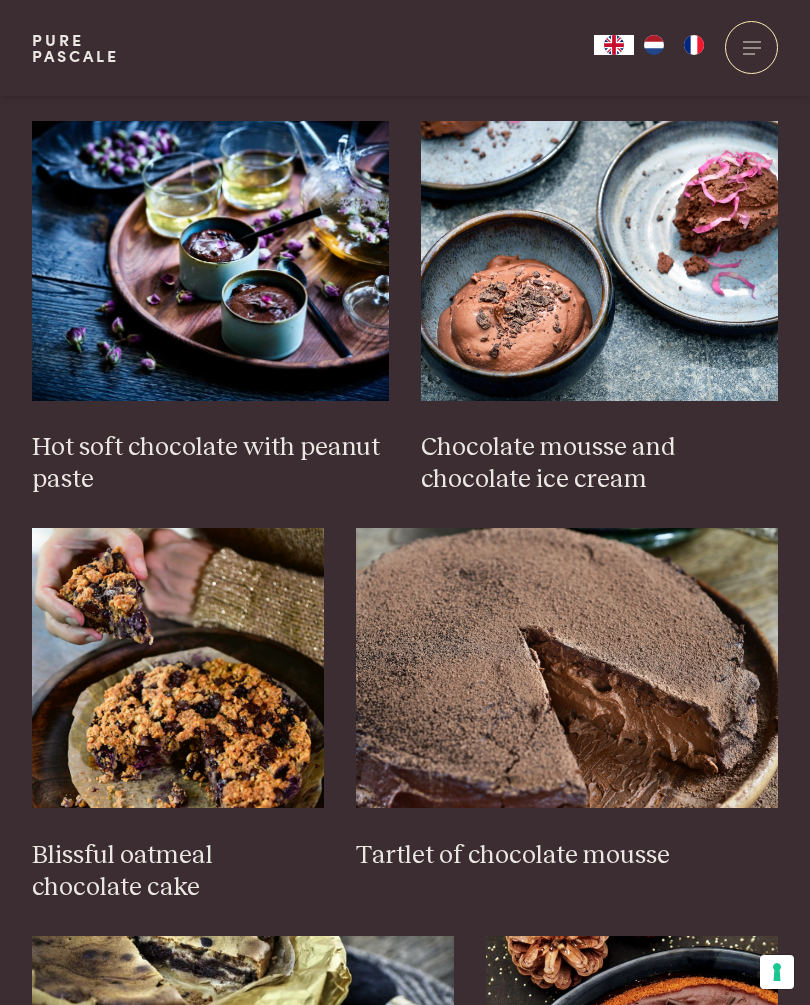 scroll, scrollTop: 871, scrollLeft: 0, axis: vertical 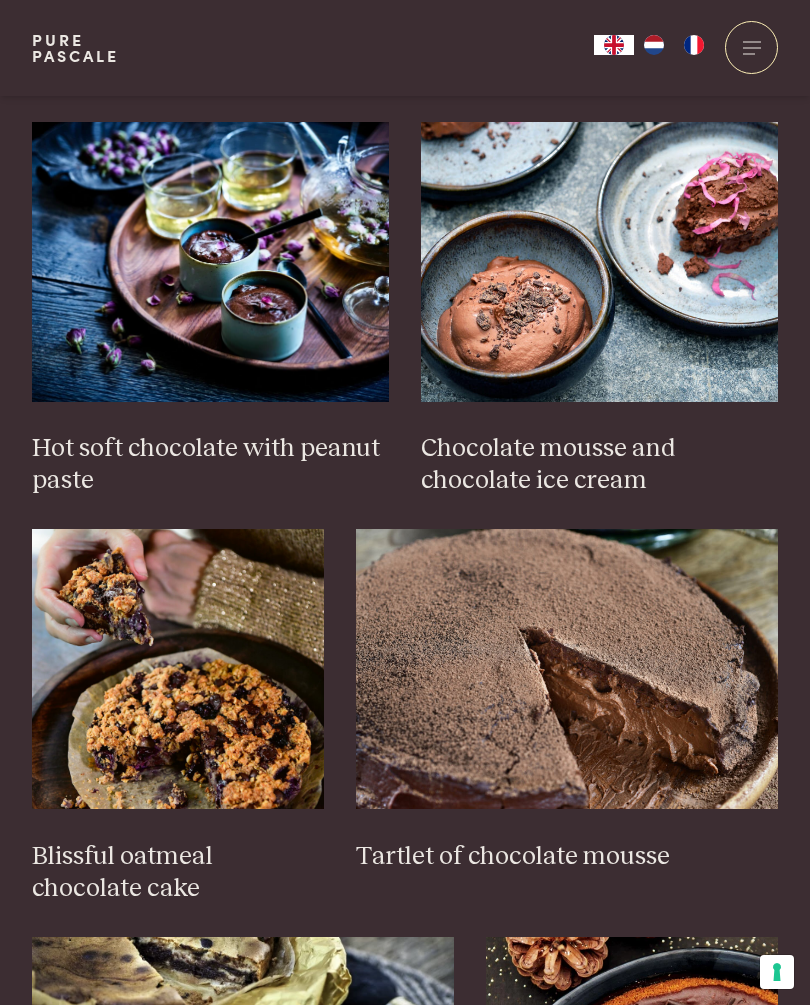 click on "Chocolate mousse and chocolate ice cream" at bounding box center (599, 465) 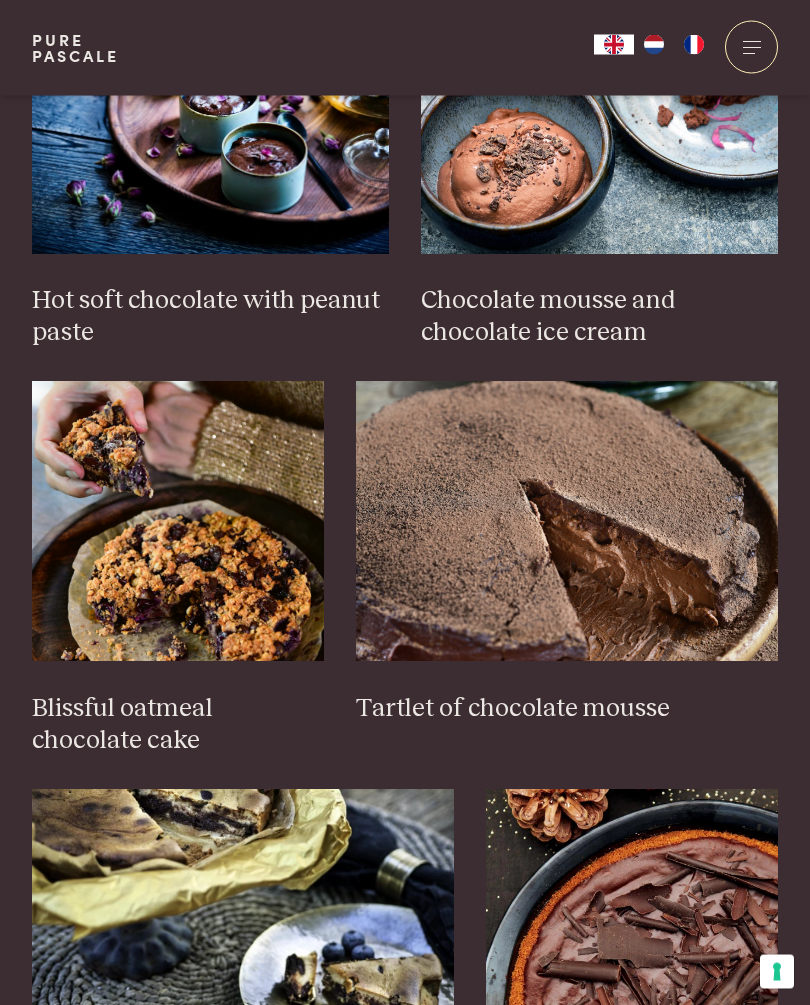 scroll, scrollTop: 1074, scrollLeft: 0, axis: vertical 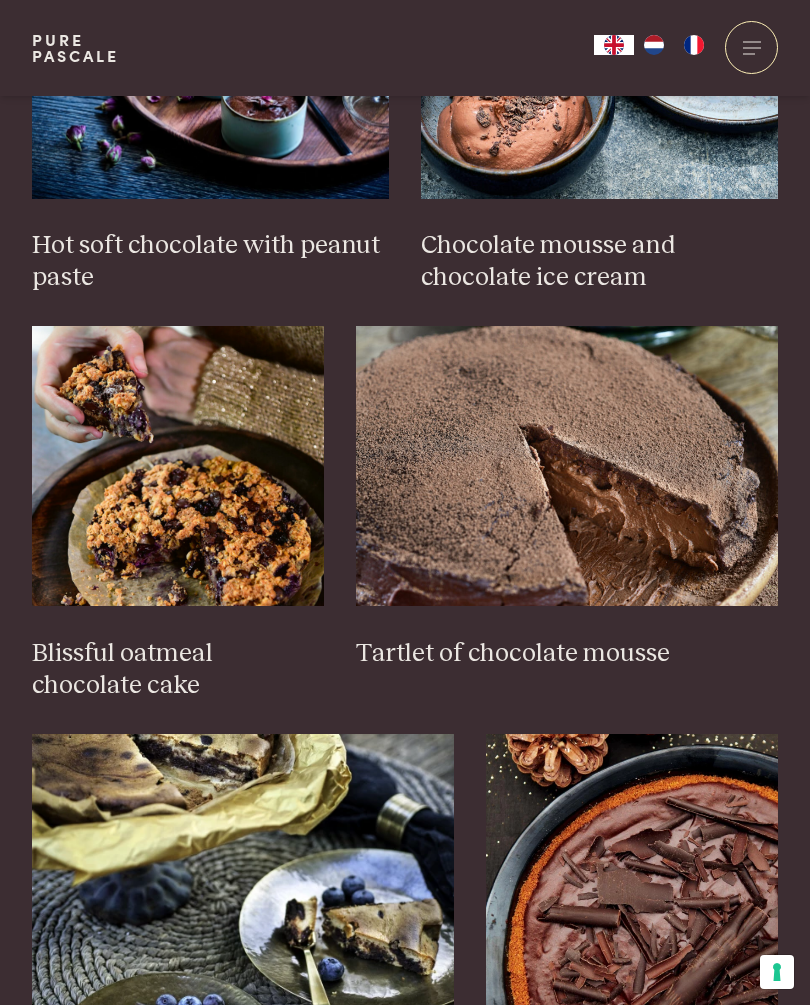 click on "Blissful oatmeal chocolate cake" at bounding box center [178, 670] 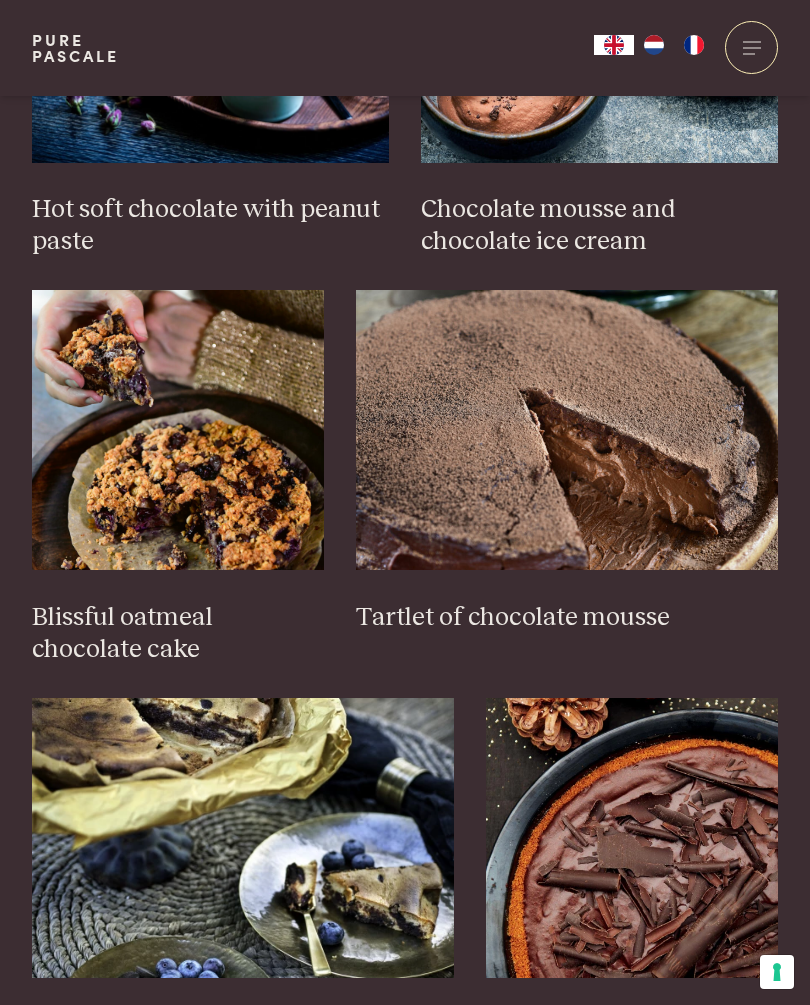 click on "Tartlet of chocolate mousse" at bounding box center [567, 618] 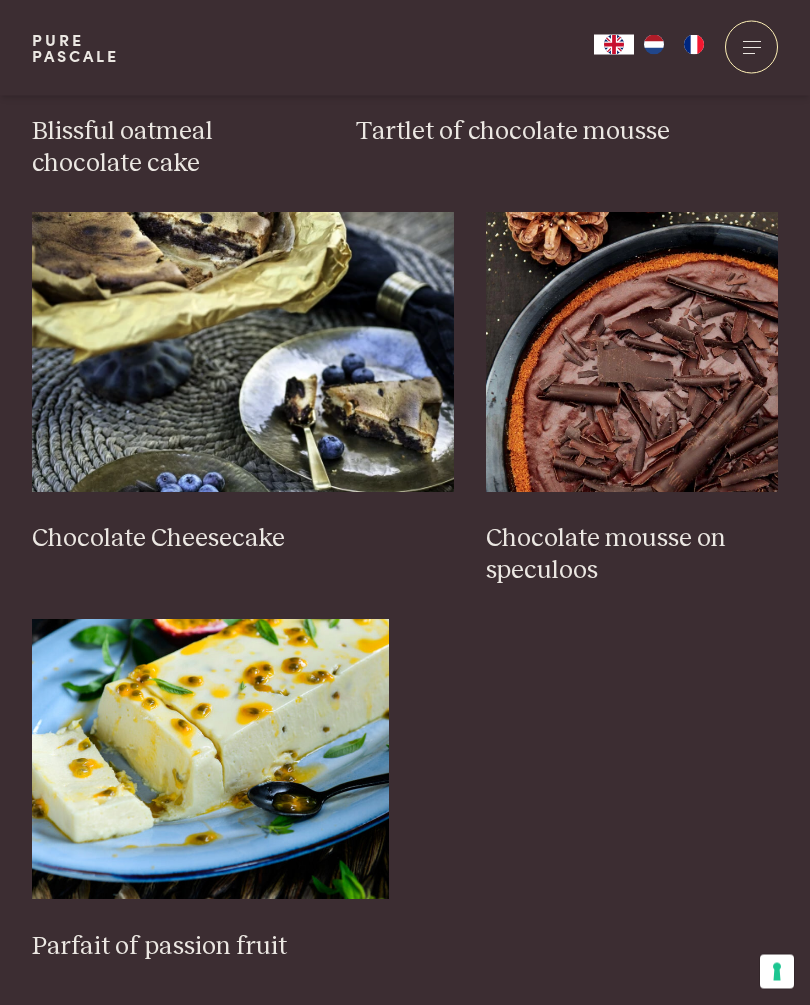 scroll, scrollTop: 1596, scrollLeft: 0, axis: vertical 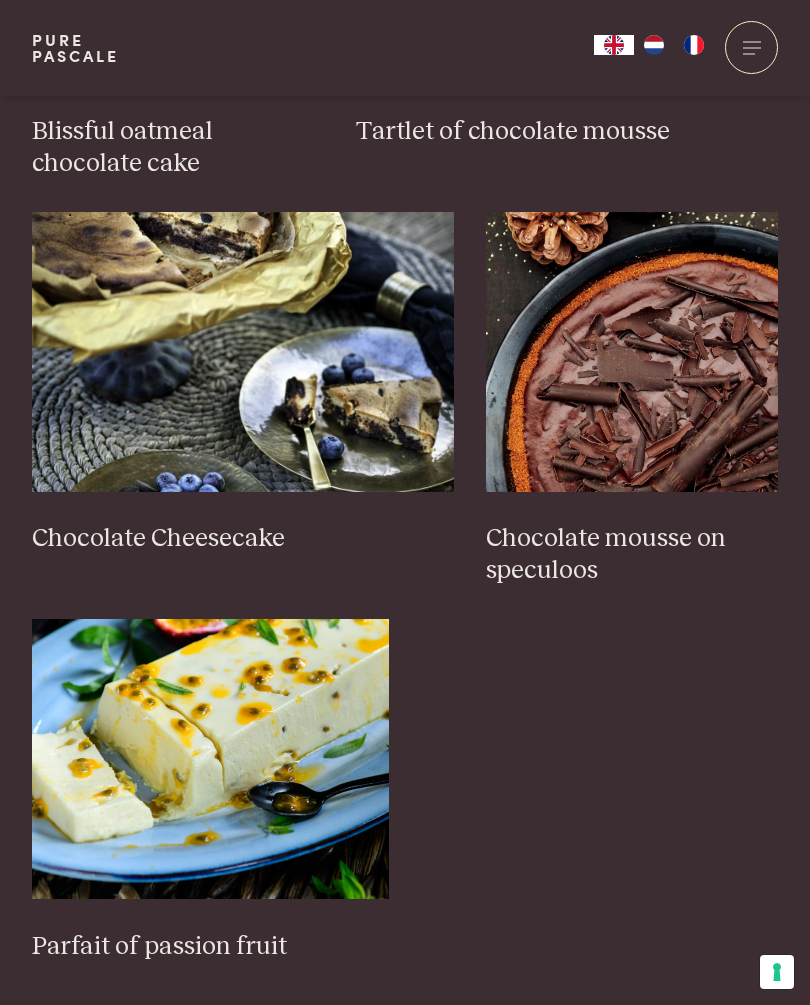 click on "Chocolate Cheesecake" at bounding box center [243, 539] 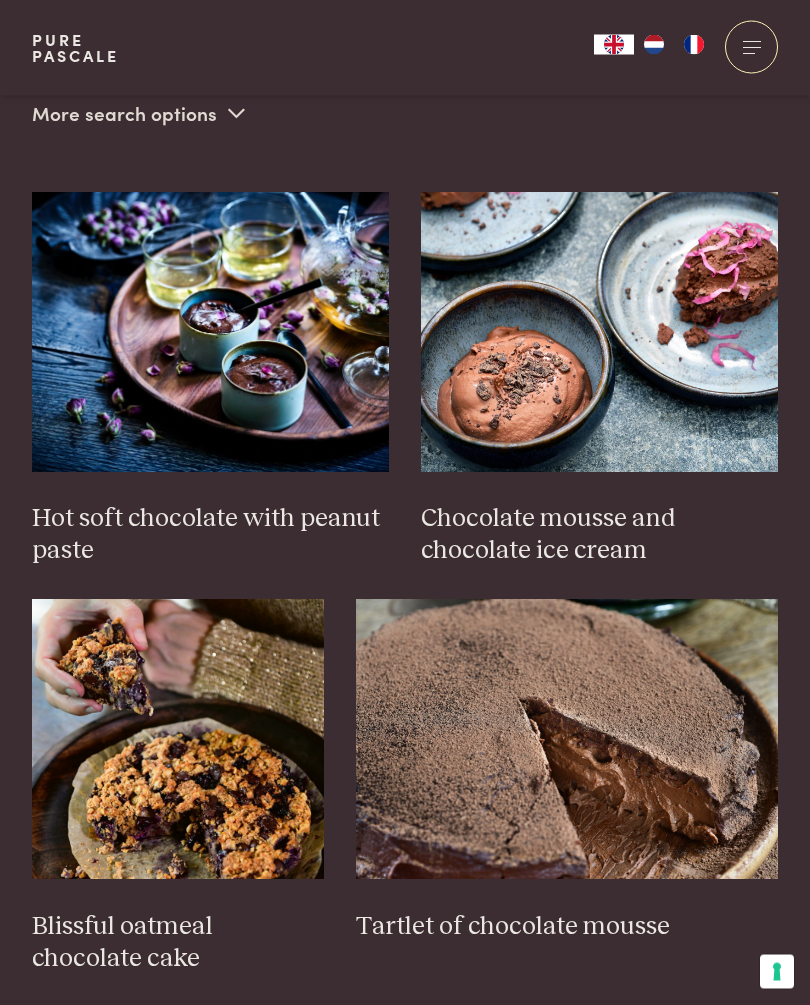 scroll, scrollTop: 801, scrollLeft: 0, axis: vertical 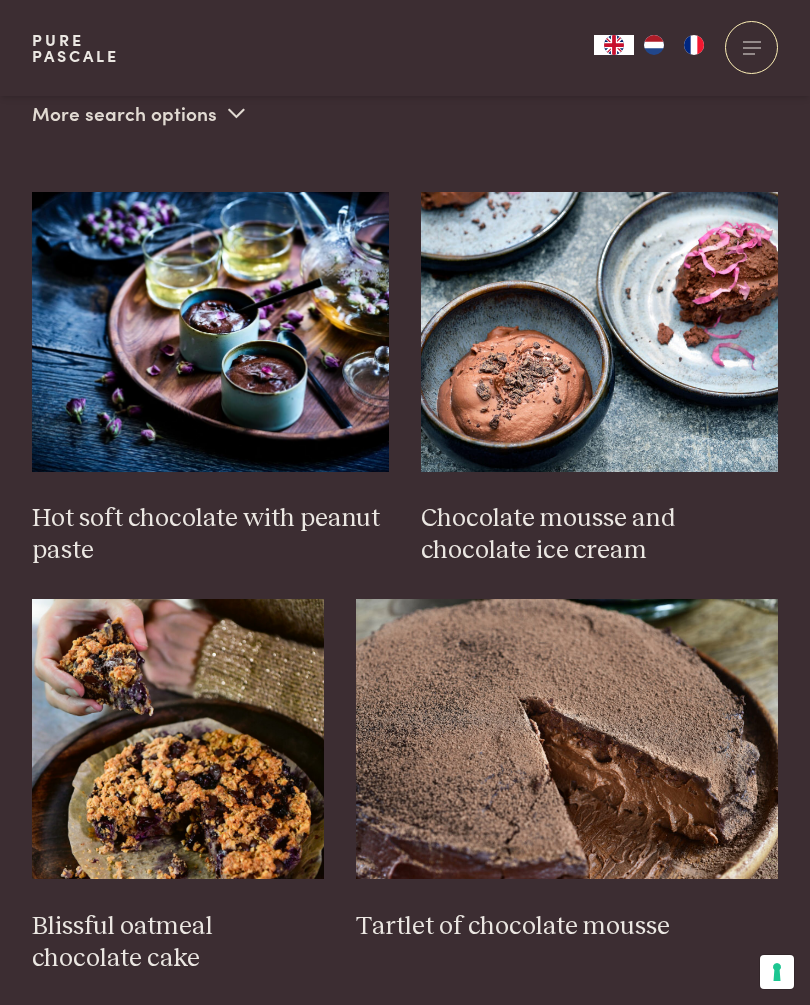 click on "Chocolate mousse and chocolate ice cream" at bounding box center [599, 535] 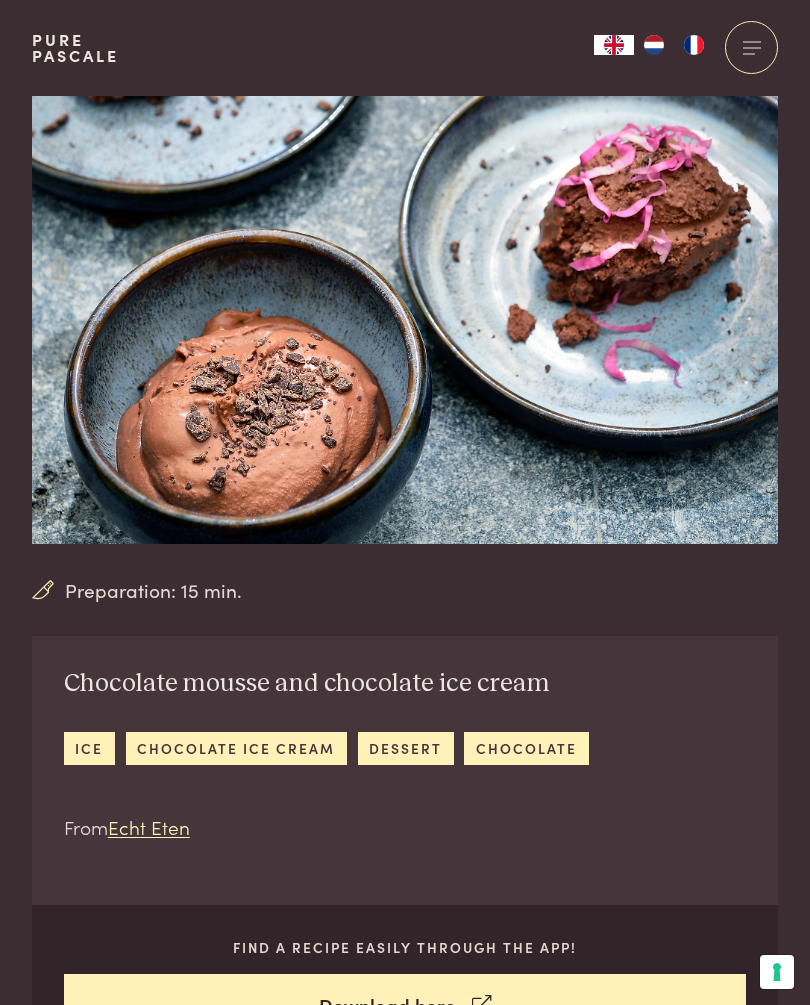 scroll, scrollTop: 0, scrollLeft: 0, axis: both 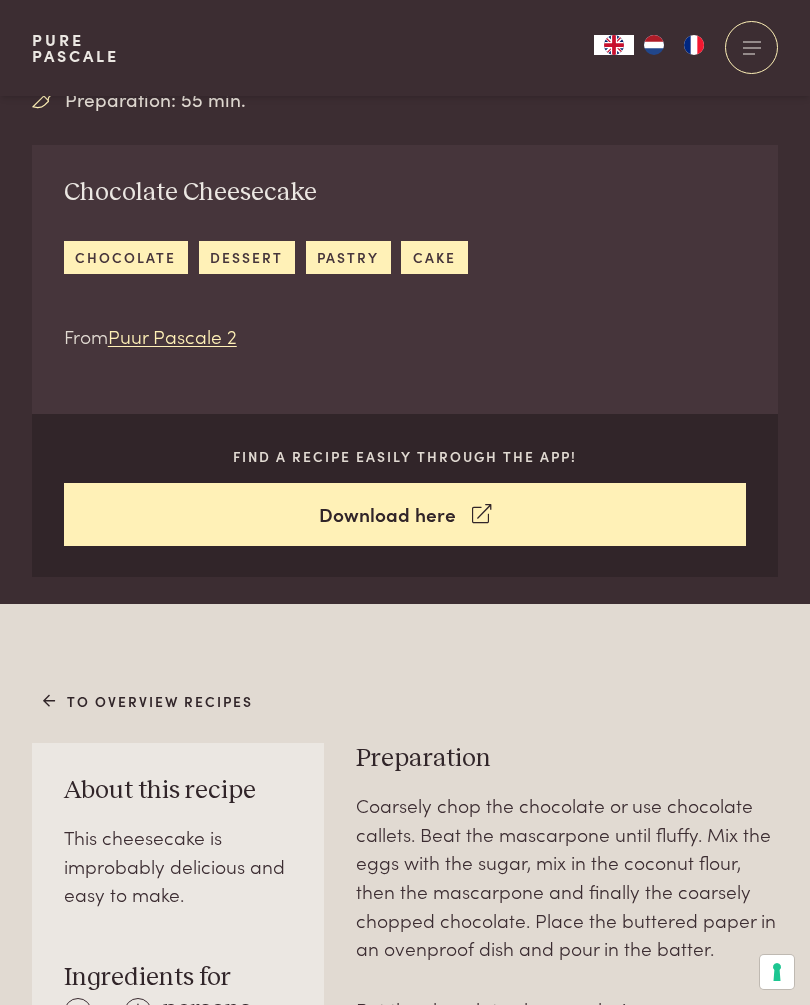 click on "Puur Pascale 2" at bounding box center (172, 335) 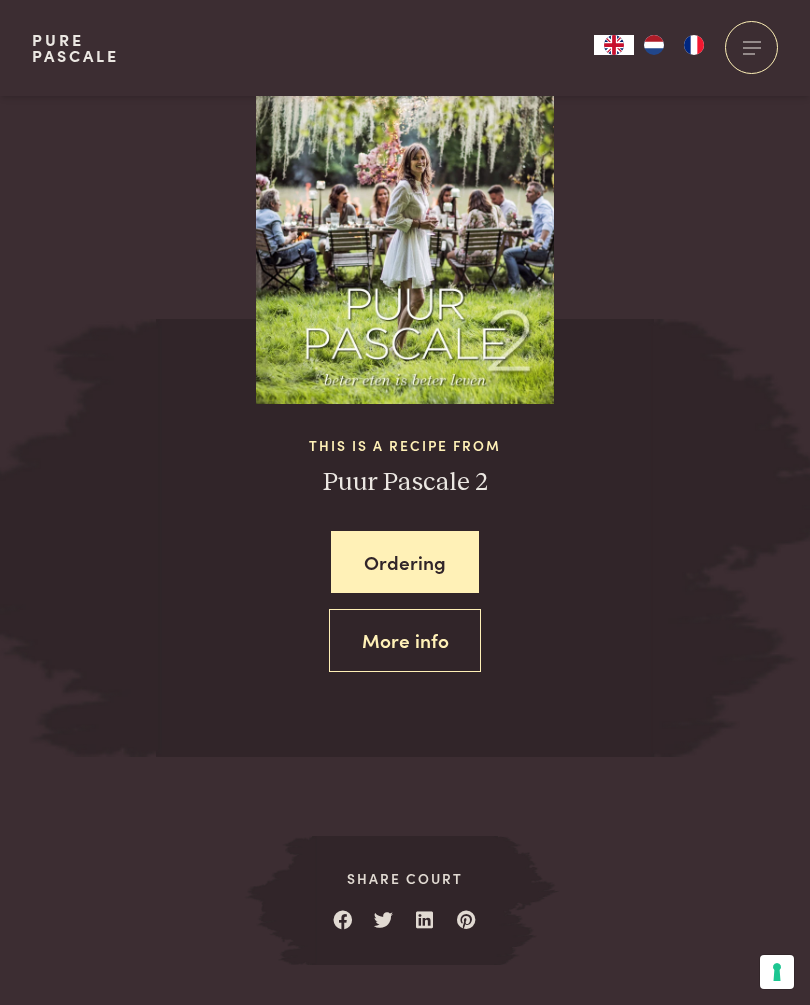 scroll, scrollTop: 2605, scrollLeft: 0, axis: vertical 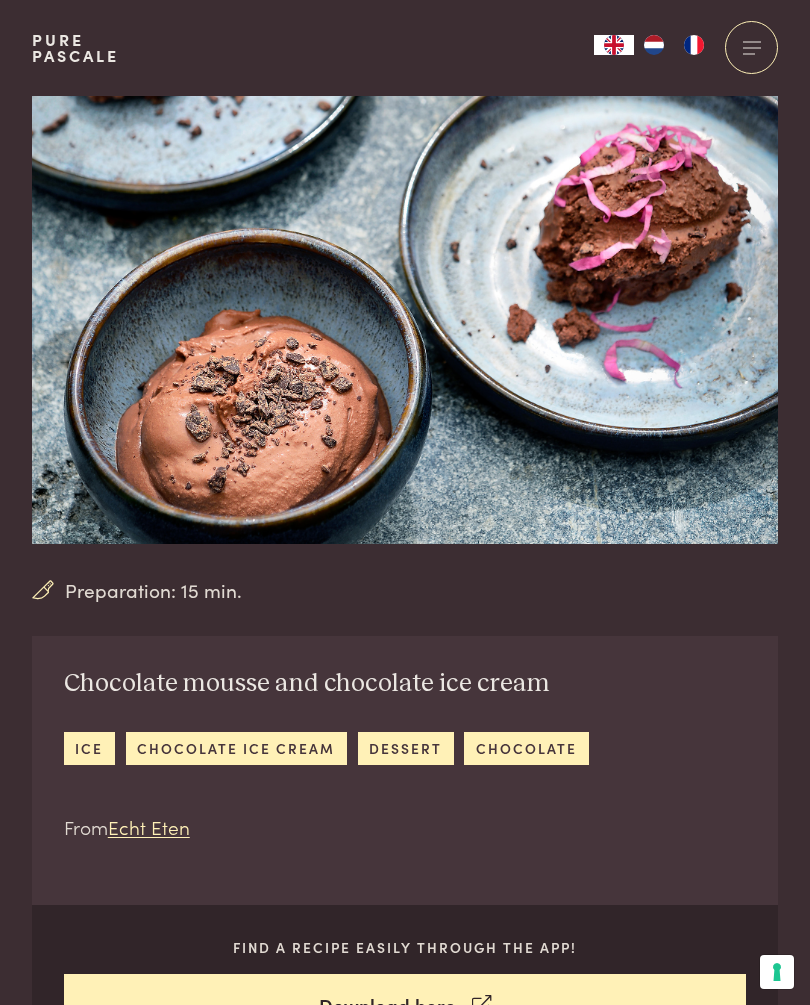 click on "Echt Eten" at bounding box center (149, 826) 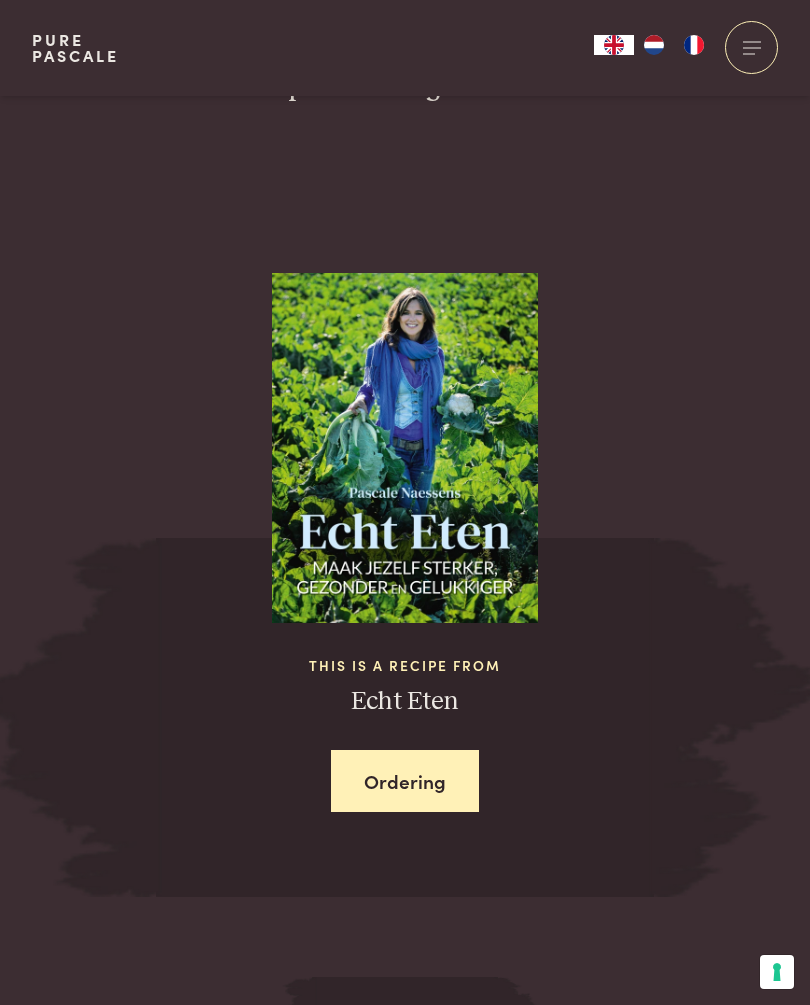 scroll, scrollTop: 2896, scrollLeft: 0, axis: vertical 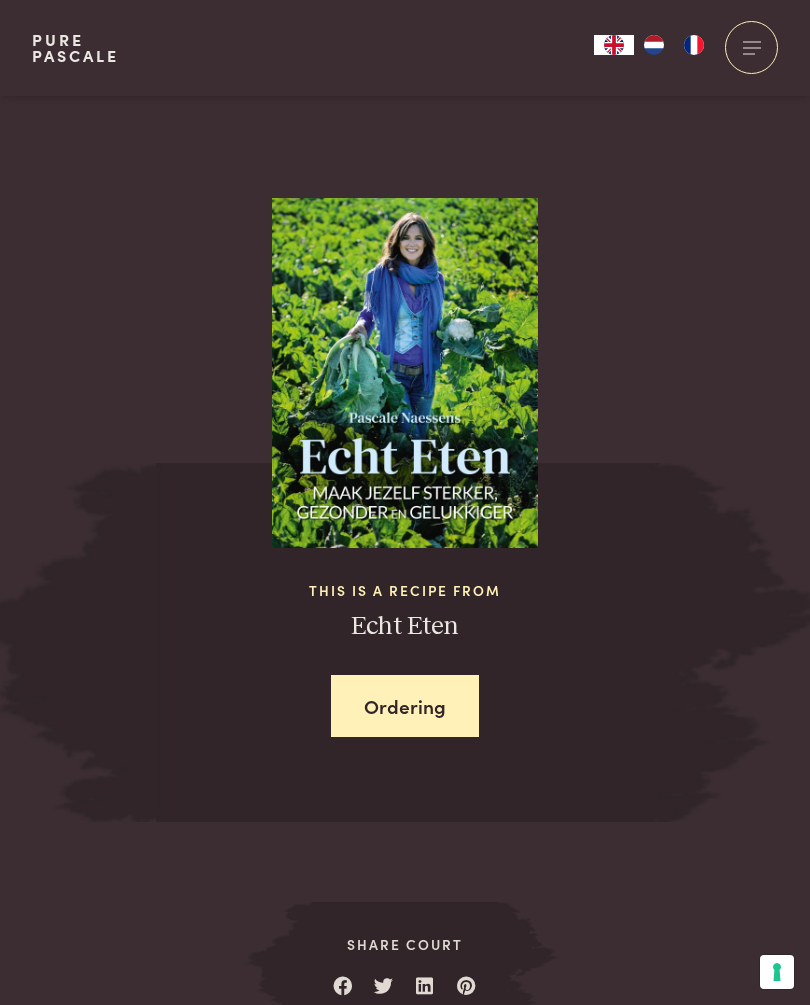 click on "This is a recipe from" at bounding box center [405, 590] 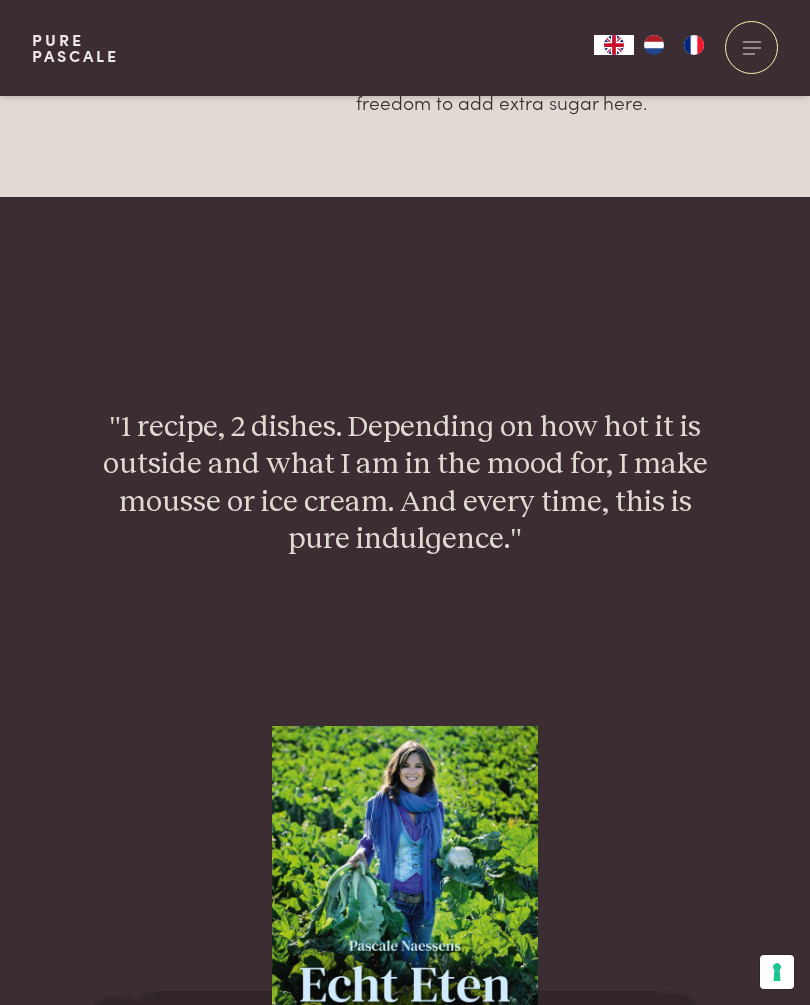 scroll, scrollTop: 2195, scrollLeft: 0, axis: vertical 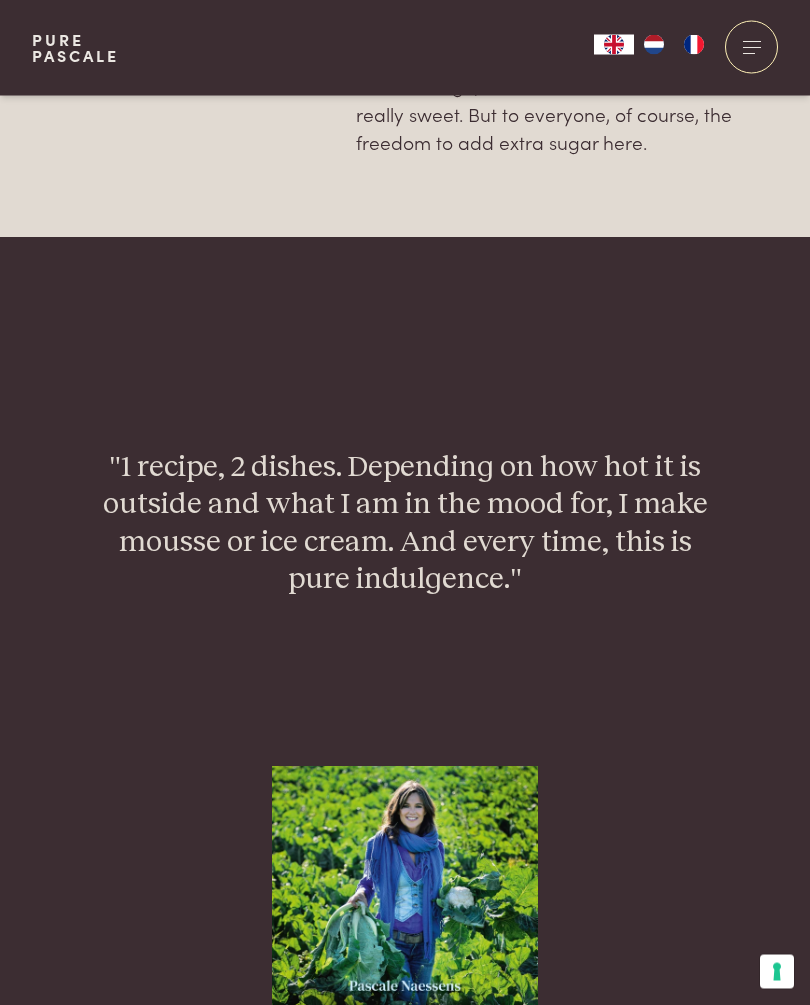 click at bounding box center (751, 47) 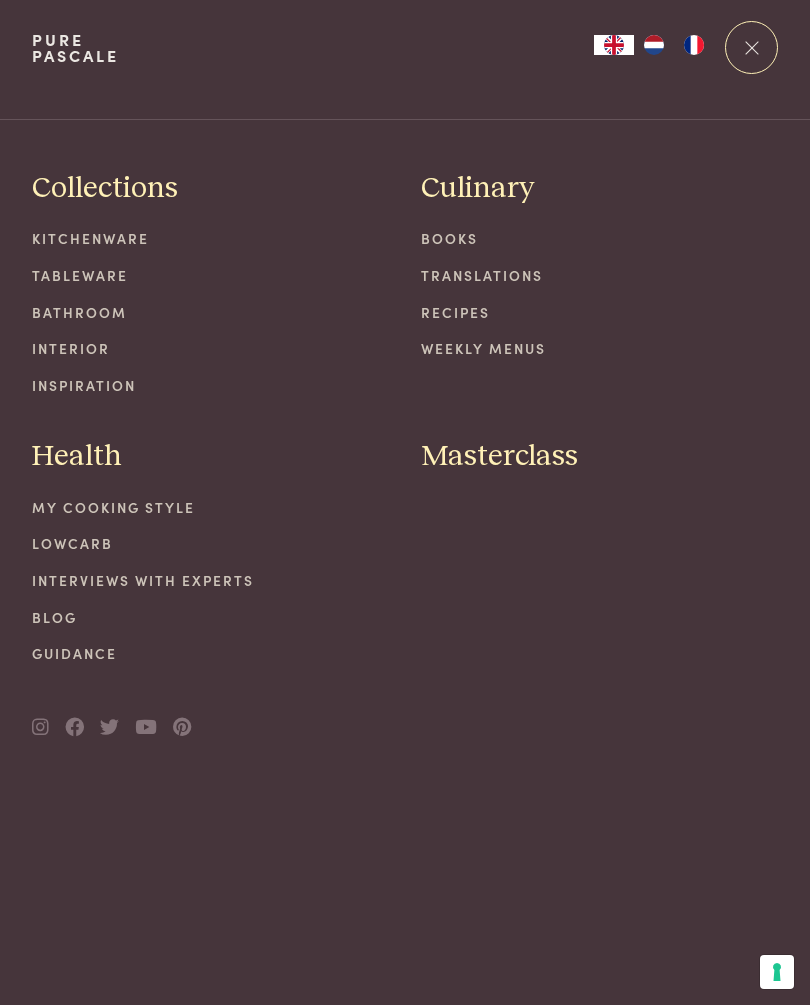 click on "Books" at bounding box center (599, 238) 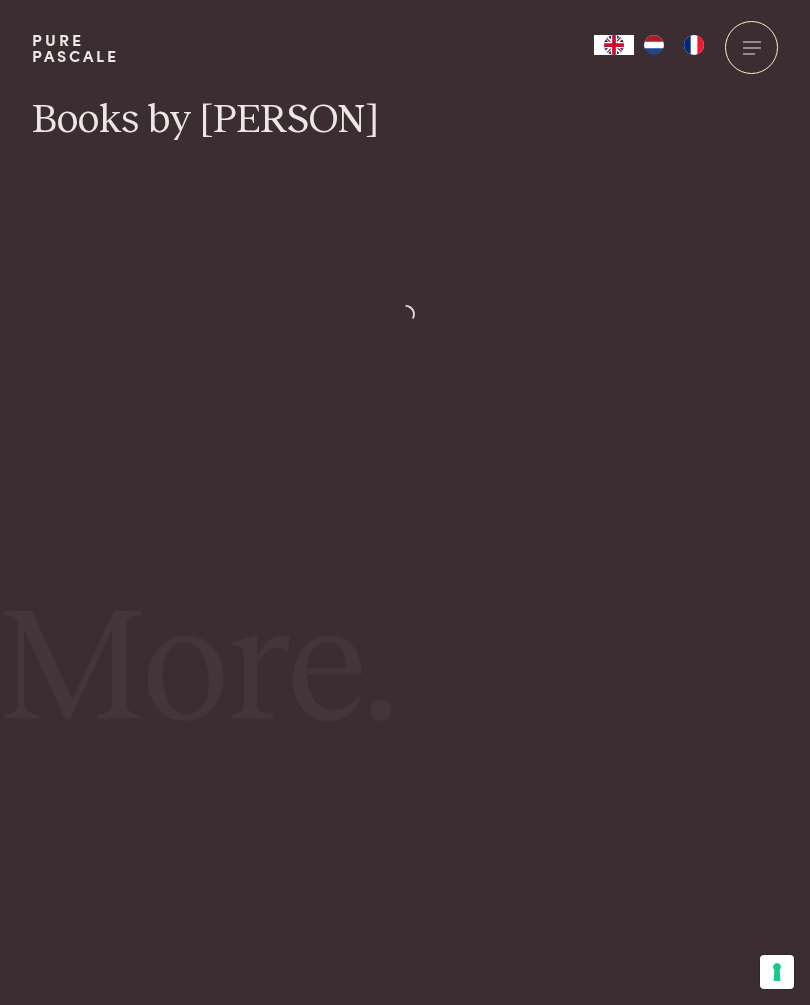 scroll, scrollTop: 0, scrollLeft: 0, axis: both 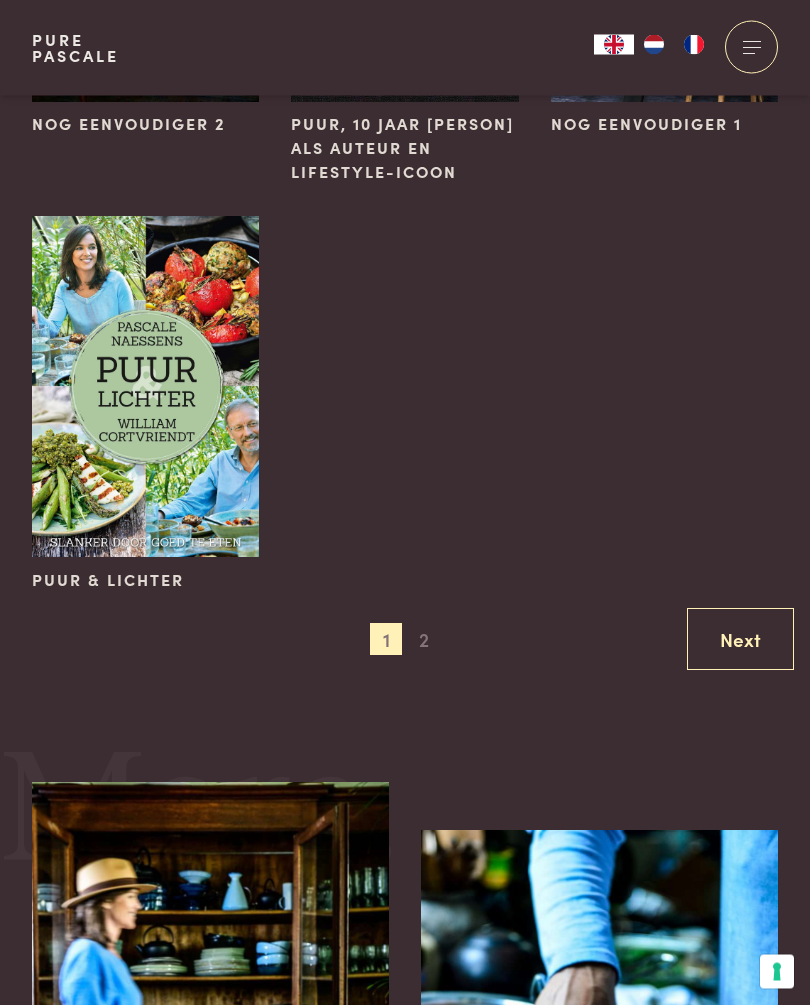 click on "2" at bounding box center (424, 640) 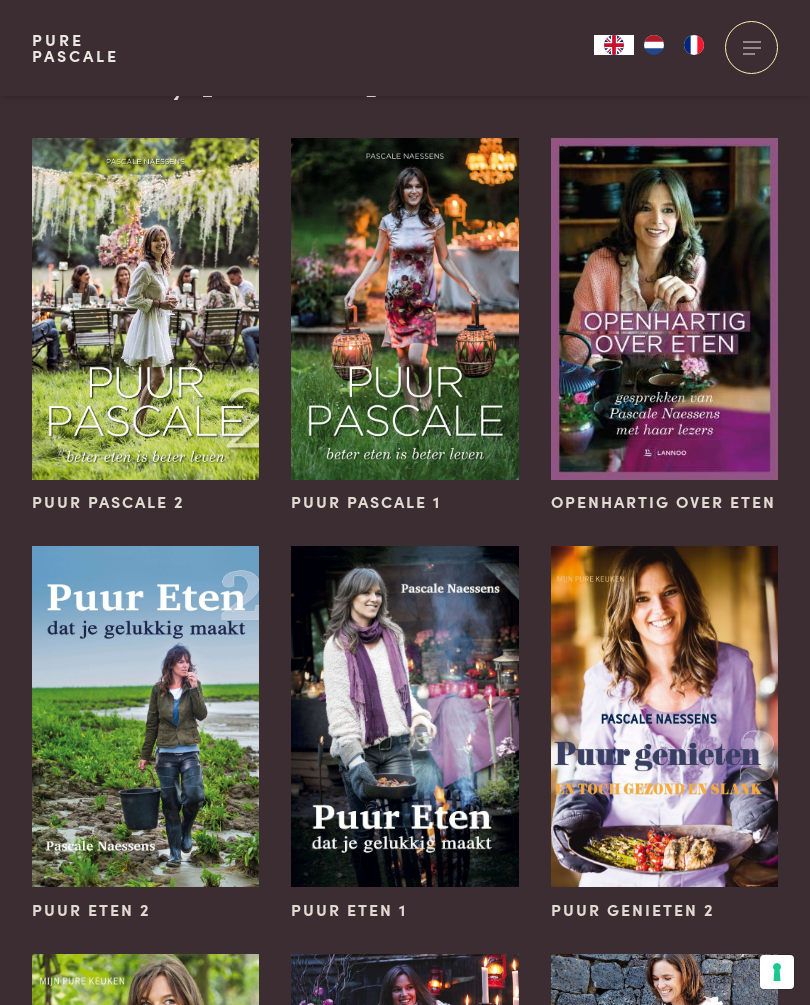 scroll, scrollTop: 0, scrollLeft: 0, axis: both 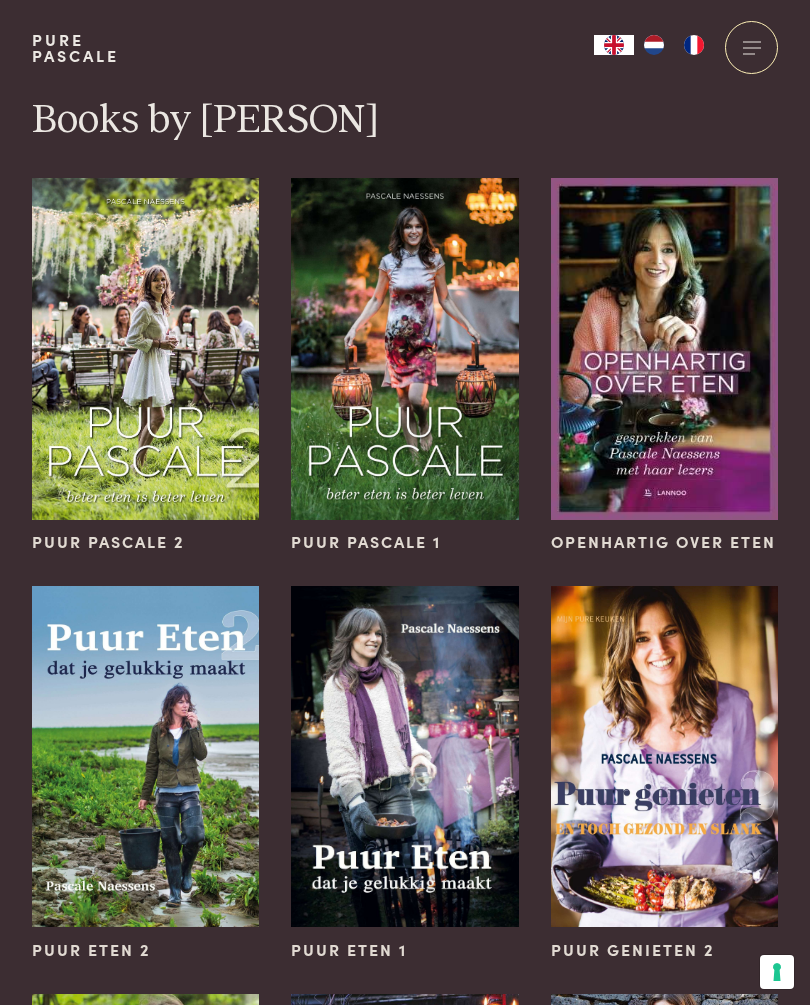 click at bounding box center (751, 47) 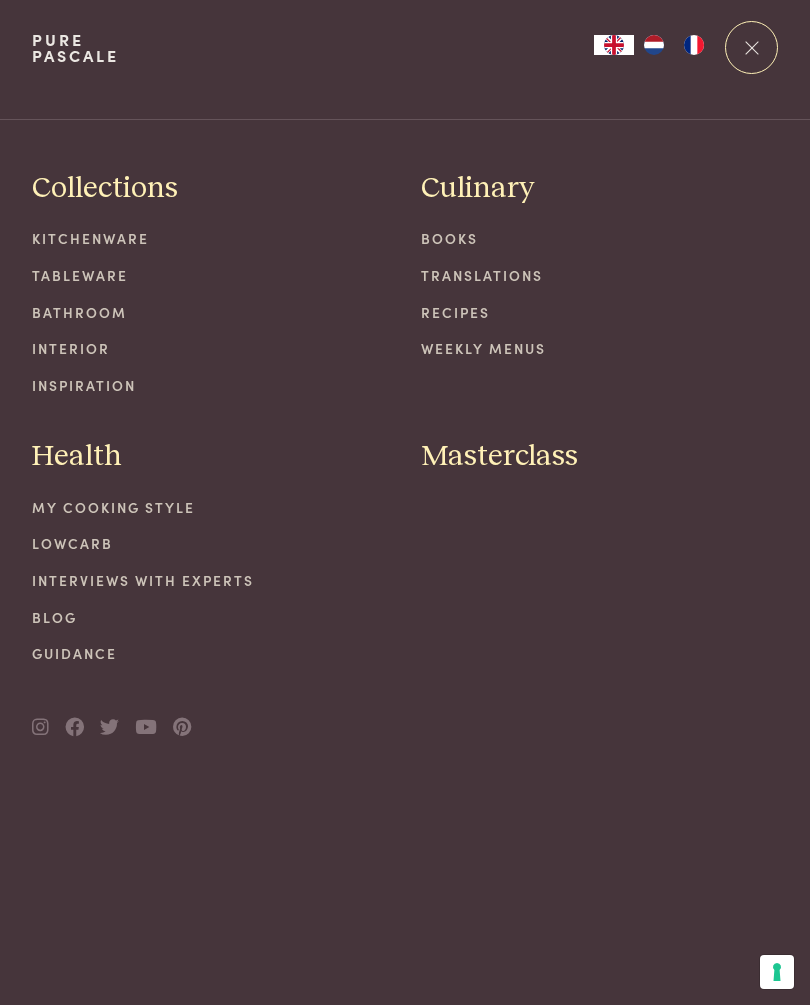 click on "Weekly menus" at bounding box center [599, 348] 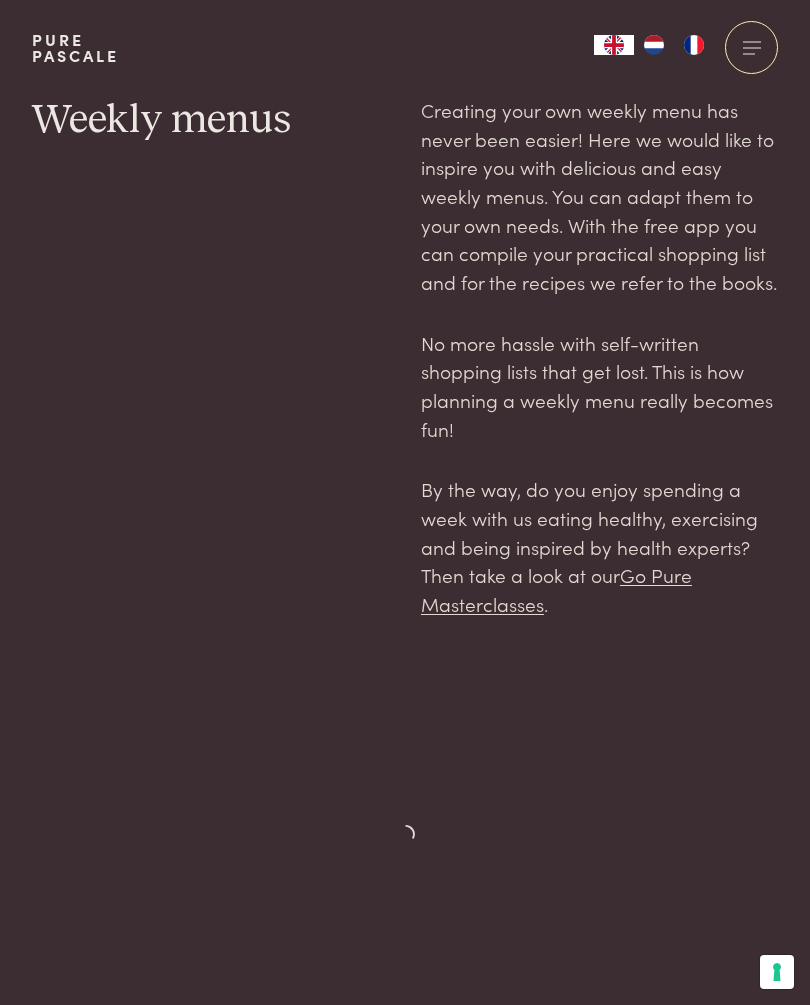 click on "No more hassle with self-written shopping lists that get lost. This is how planning a weekly menu really becomes fun!" at bounding box center (599, 386) 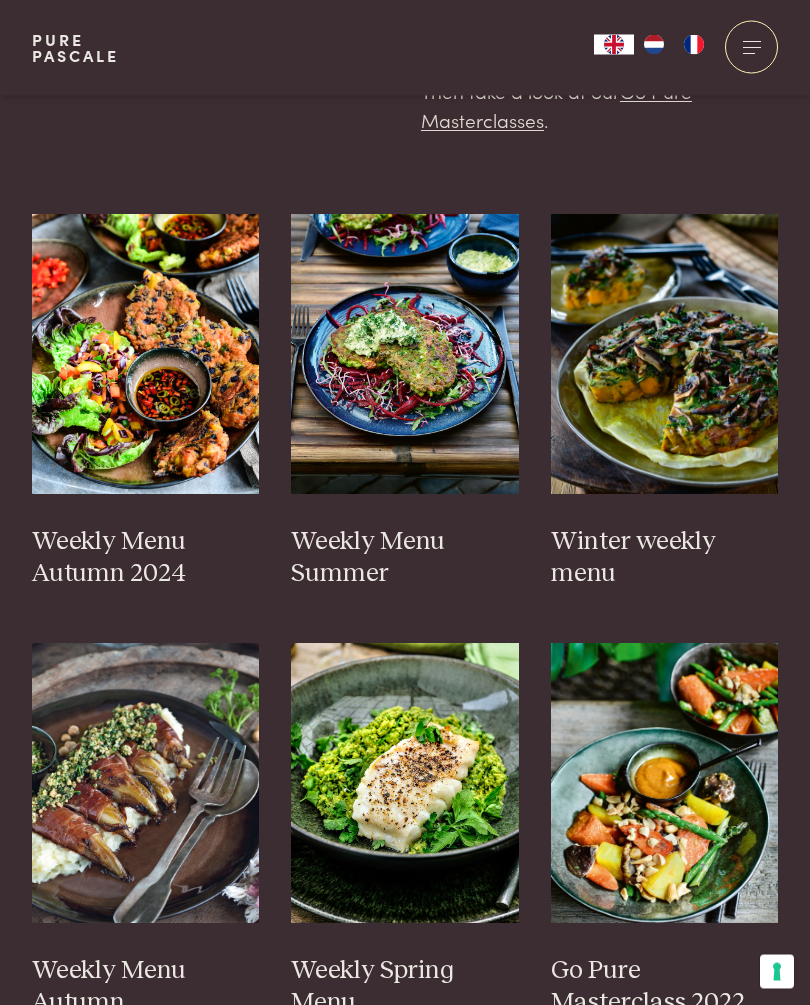 scroll, scrollTop: 516, scrollLeft: 0, axis: vertical 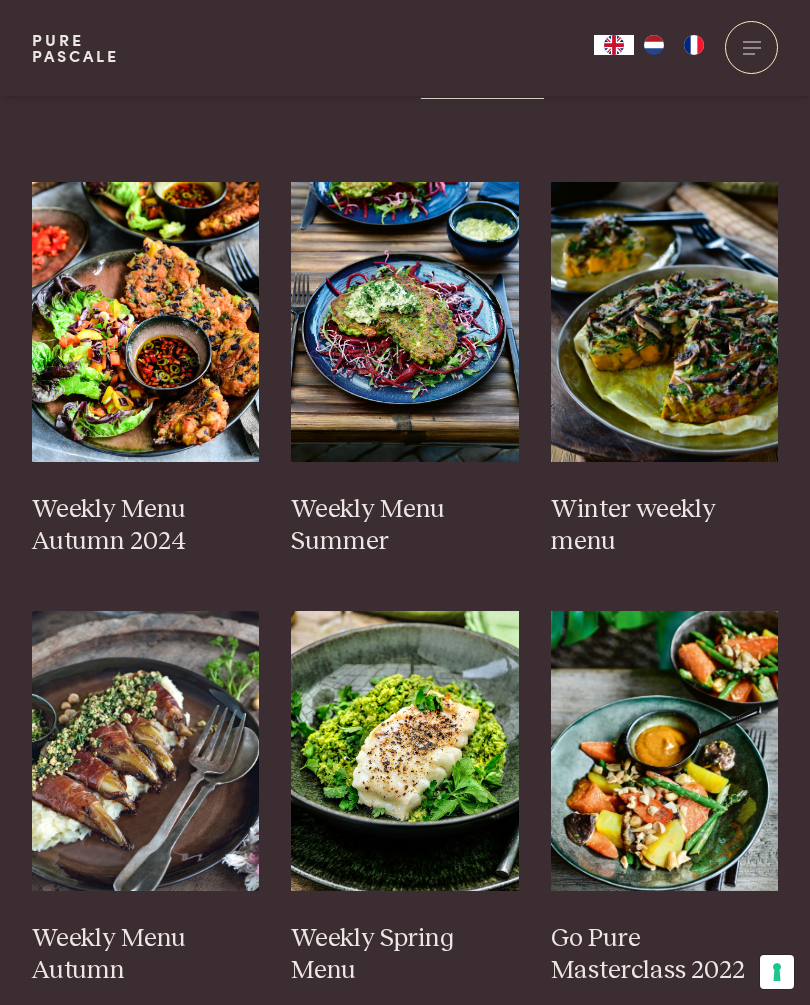 click on "Weekly Menu Autumn 2024" at bounding box center (146, 526) 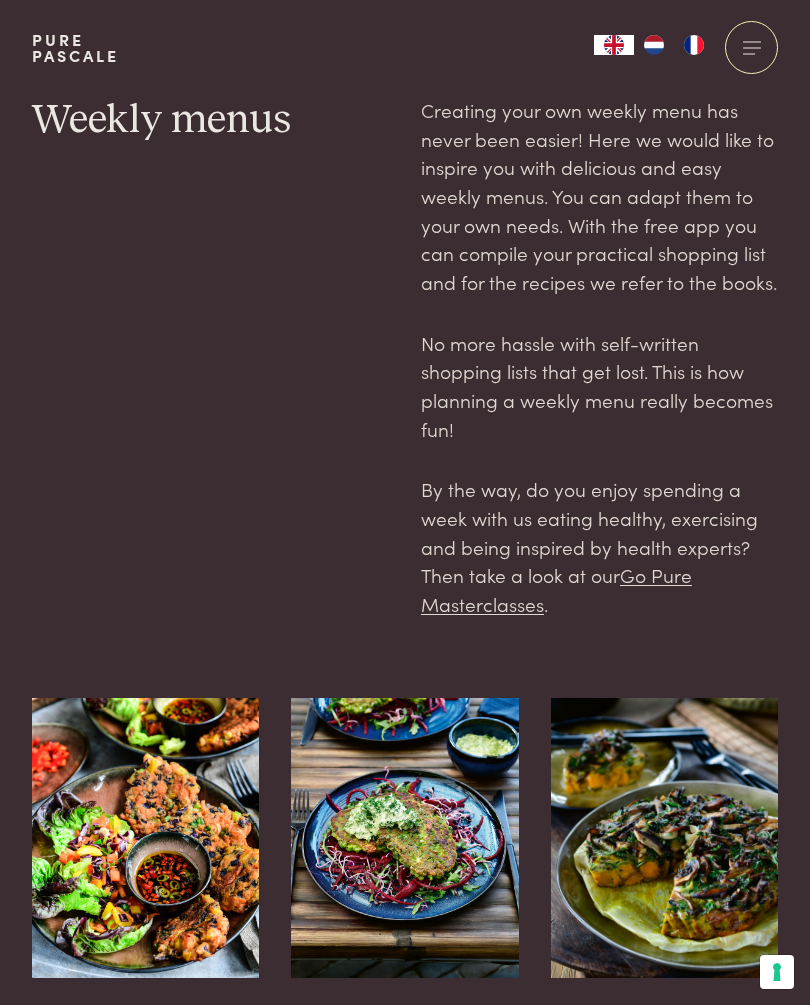 scroll, scrollTop: 552, scrollLeft: 0, axis: vertical 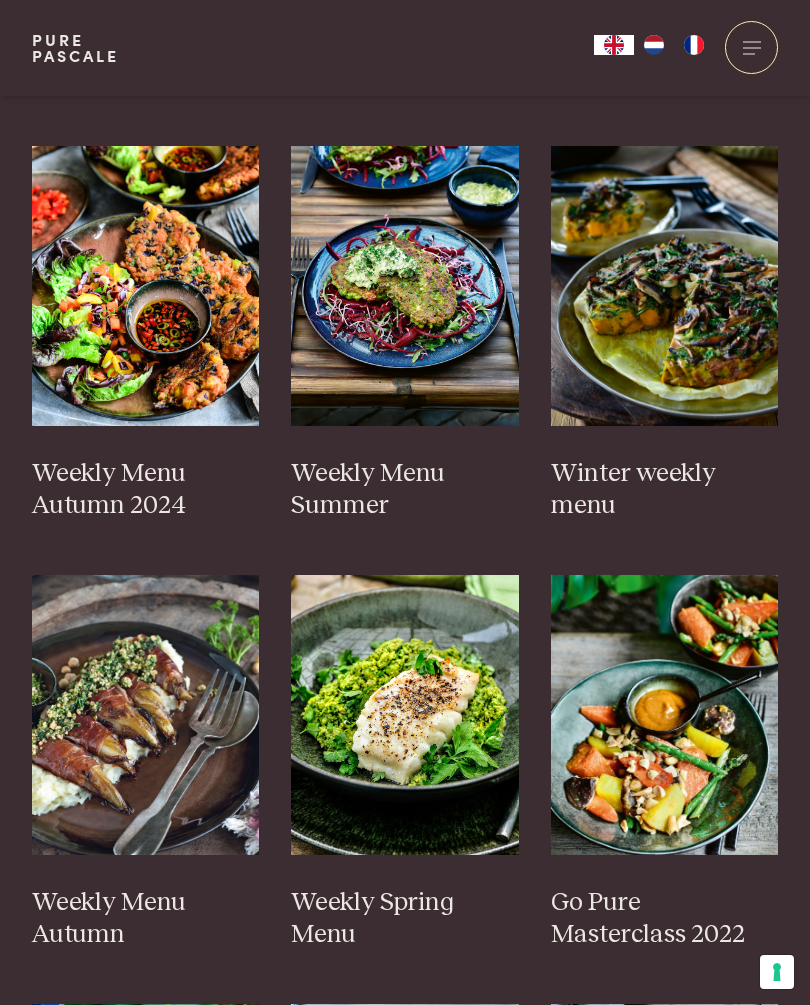 click on "Winter weekly menu" at bounding box center (665, 490) 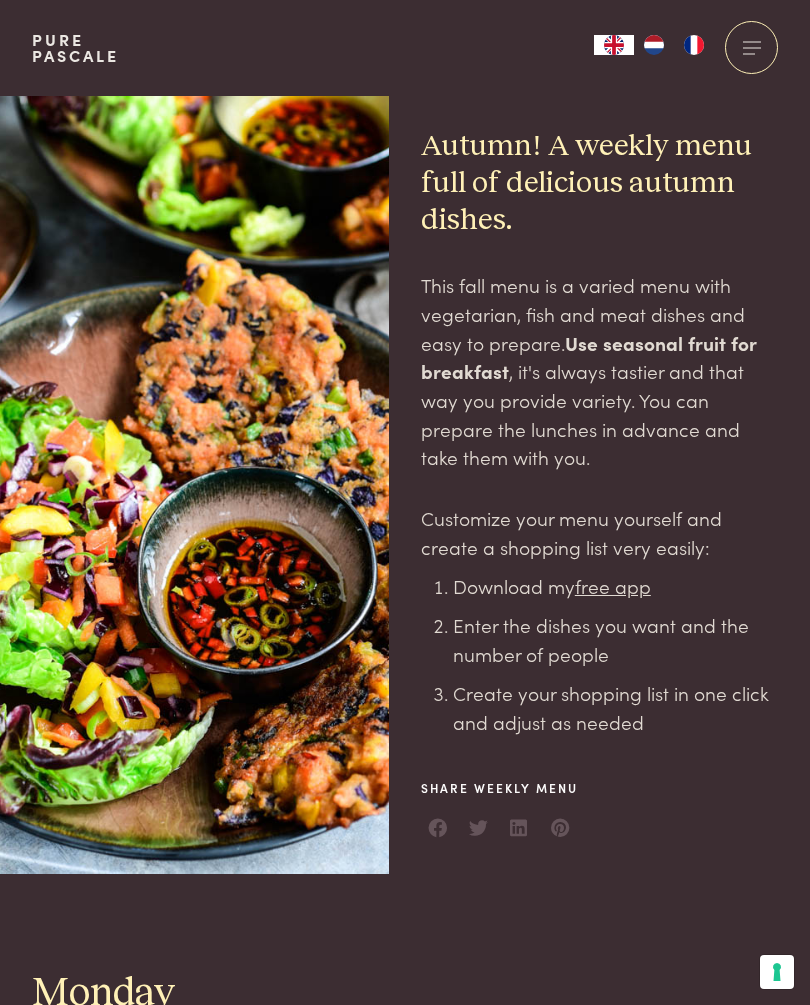 scroll, scrollTop: 0, scrollLeft: 0, axis: both 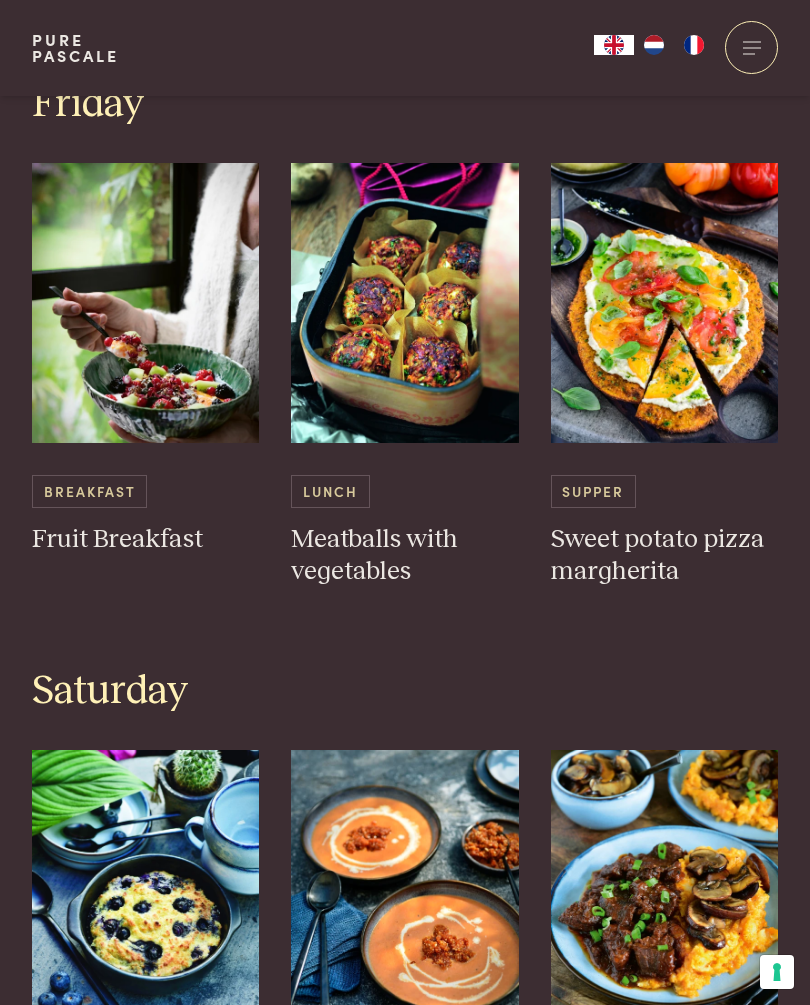 click on "Sweet potato pizza margherita" at bounding box center (665, 556) 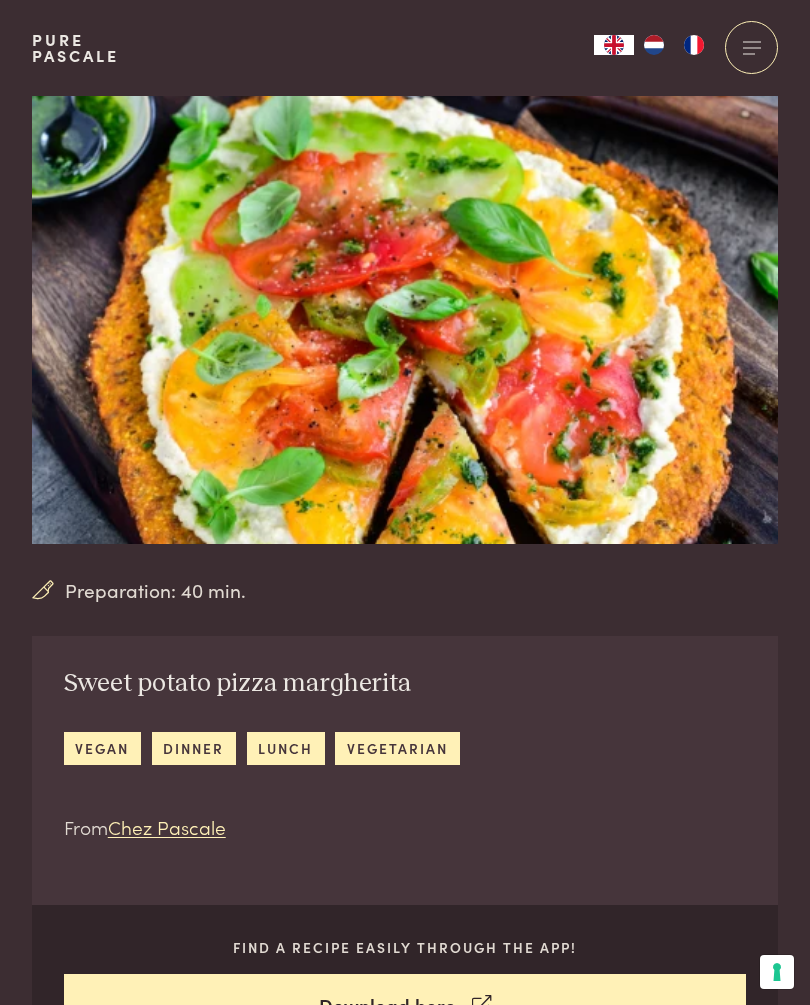 scroll, scrollTop: 0, scrollLeft: 0, axis: both 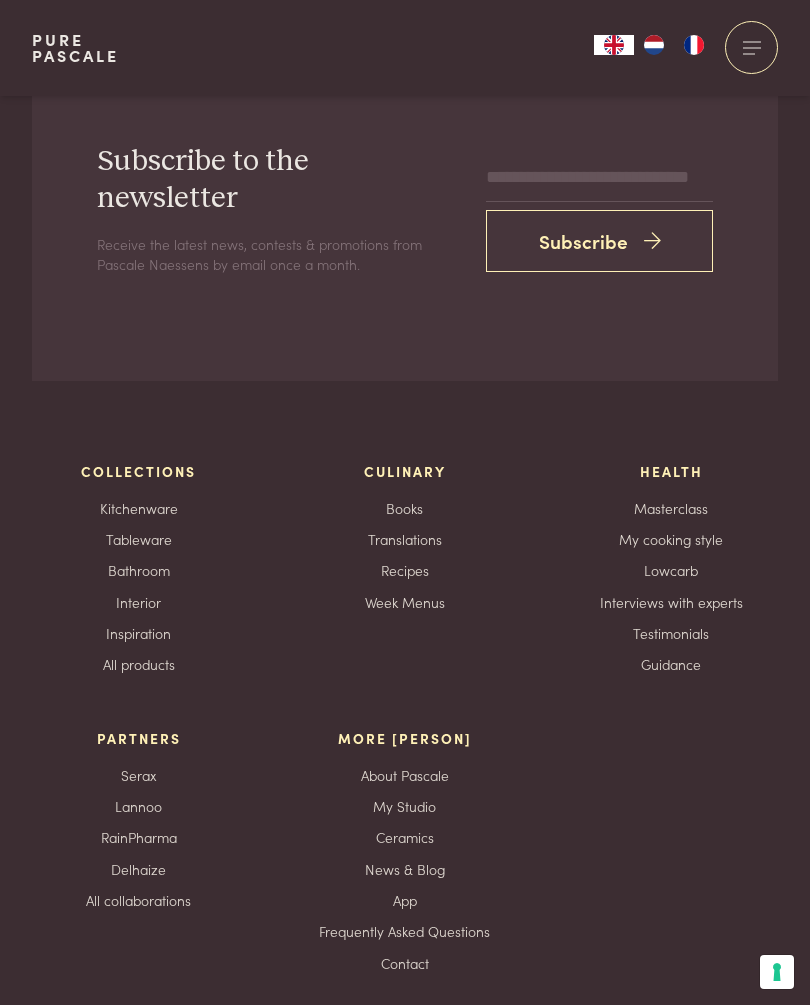 click on "My Studio" at bounding box center [404, 806] 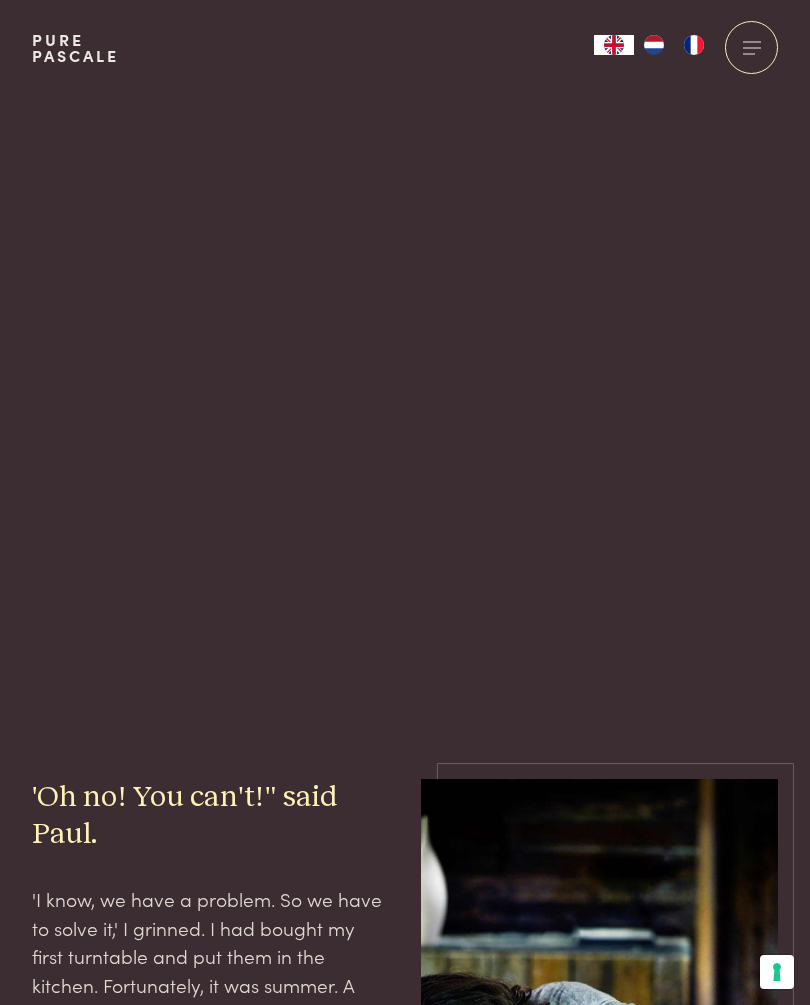 scroll, scrollTop: 0, scrollLeft: 0, axis: both 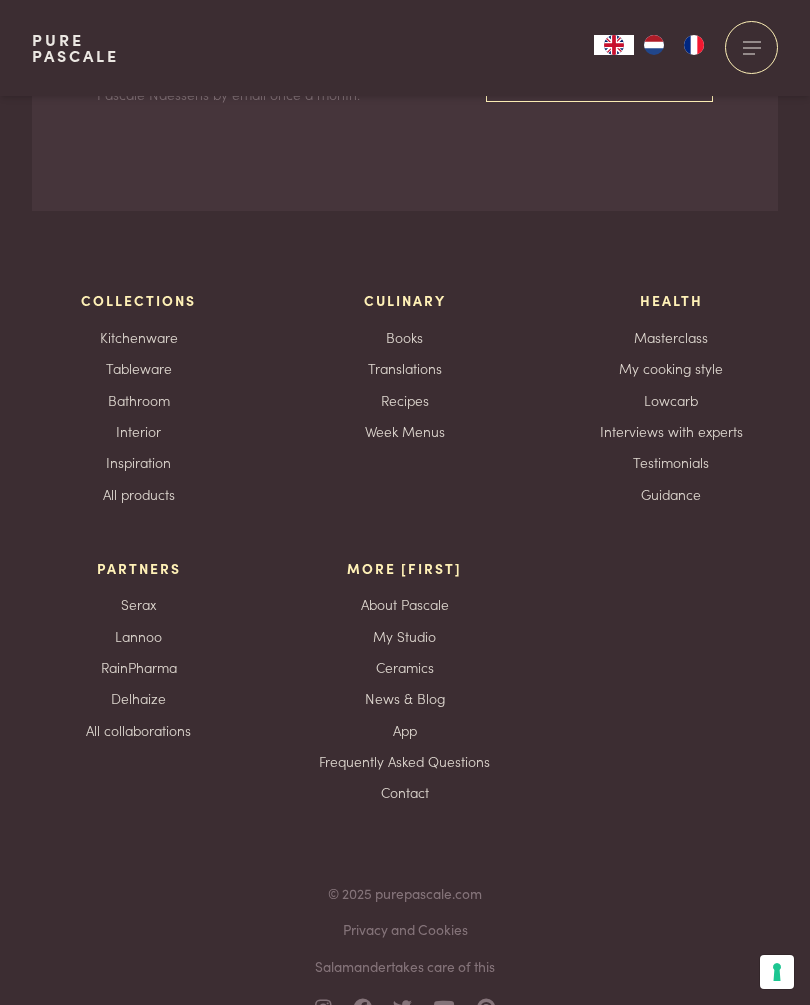 click on "Ceramics" at bounding box center (405, 667) 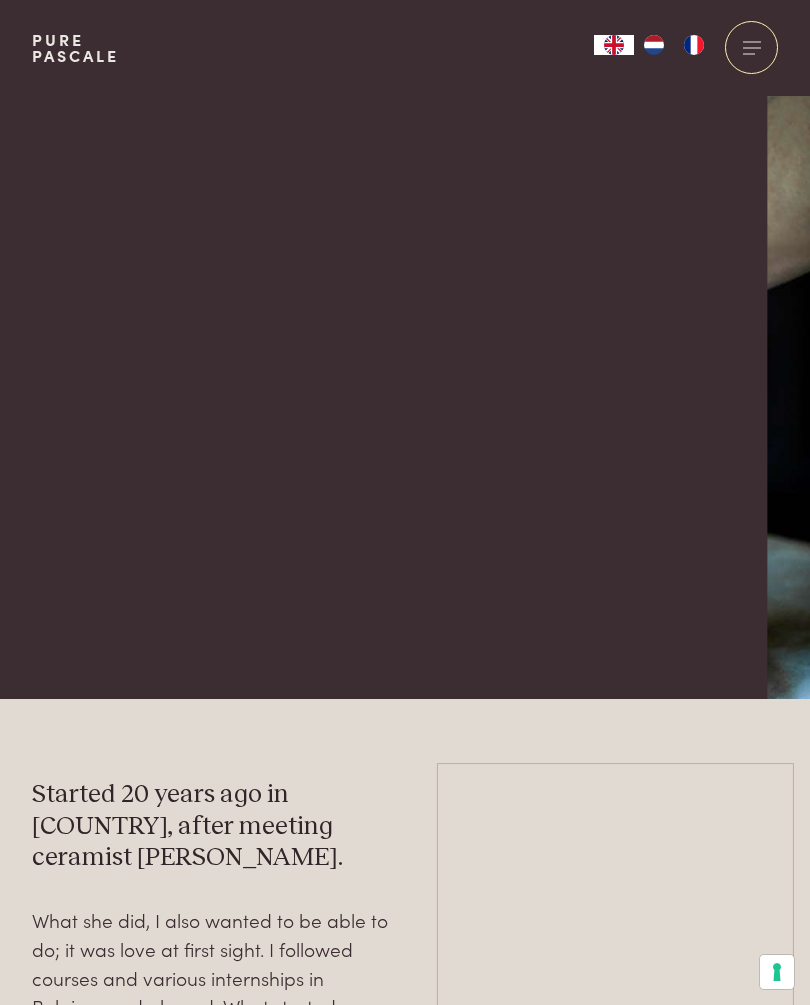 scroll, scrollTop: 0, scrollLeft: 0, axis: both 